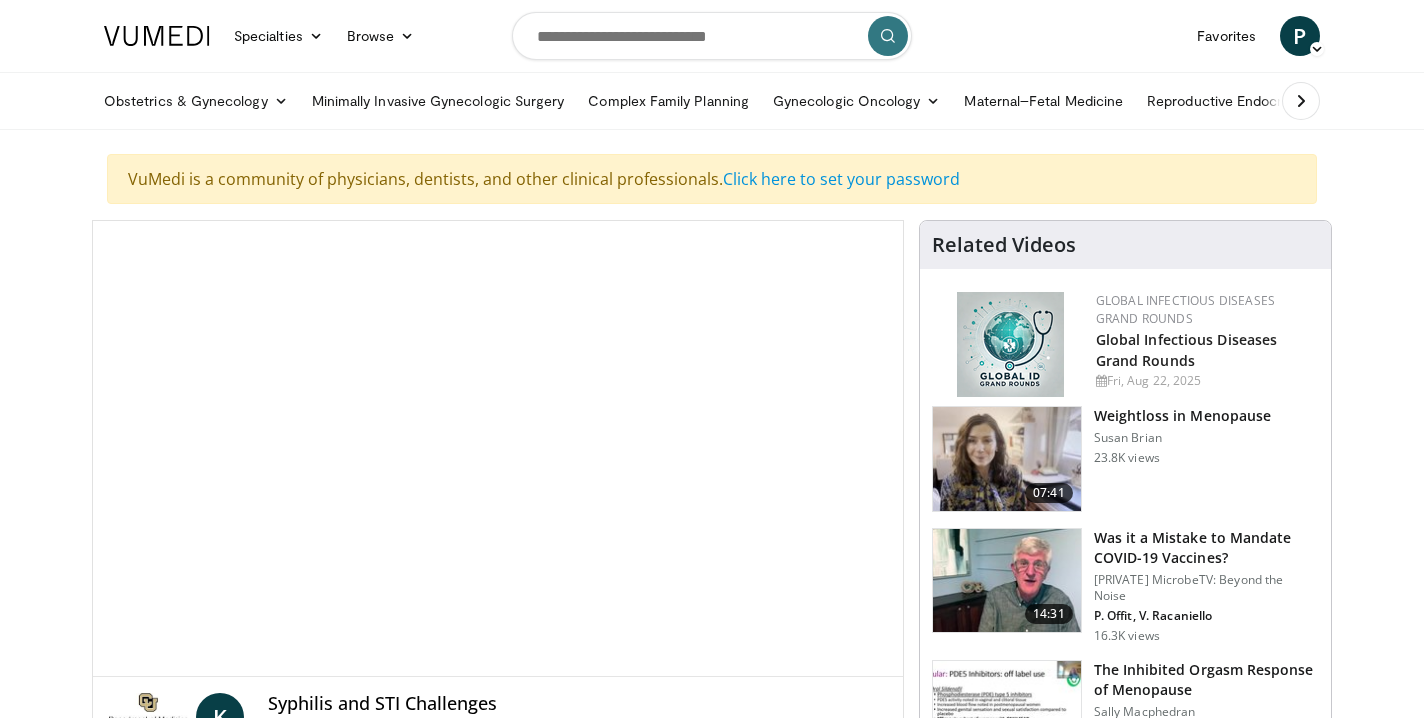 scroll, scrollTop: 0, scrollLeft: 0, axis: both 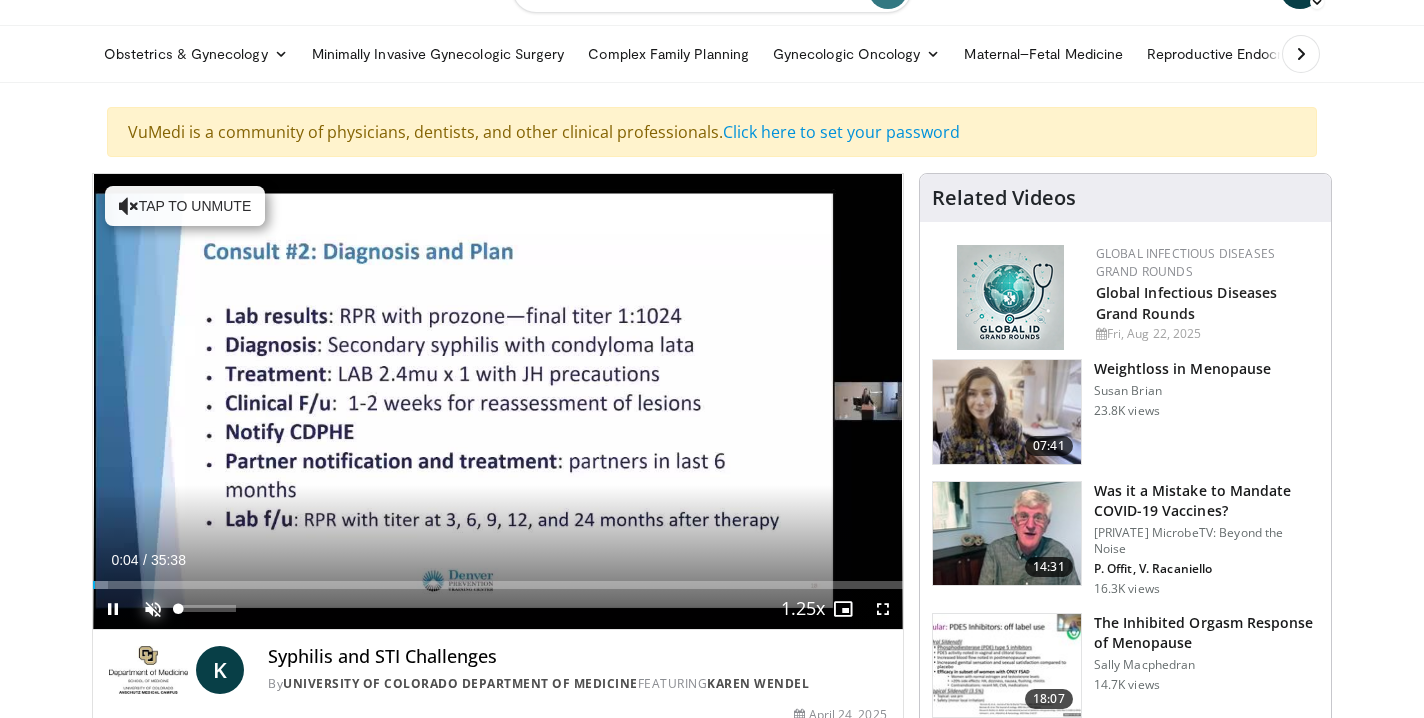 click at bounding box center (153, 609) 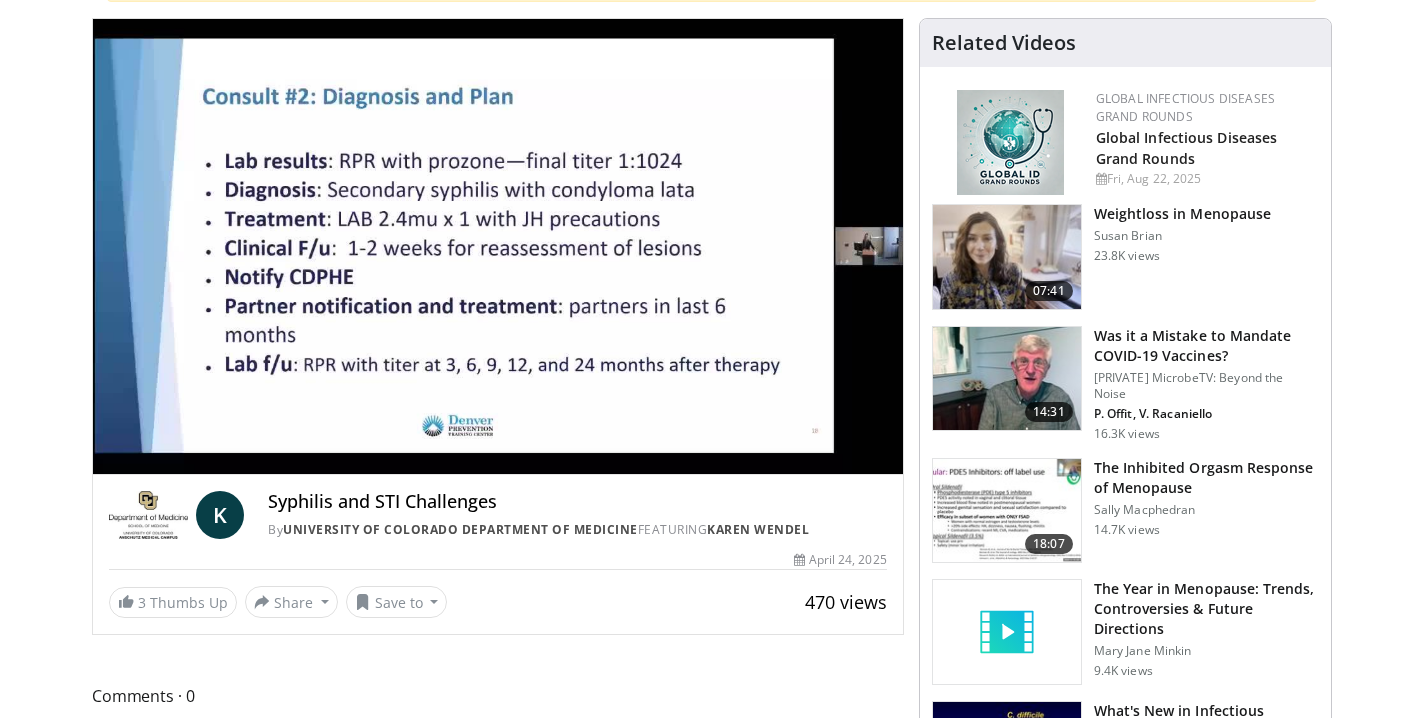 scroll, scrollTop: 183, scrollLeft: 0, axis: vertical 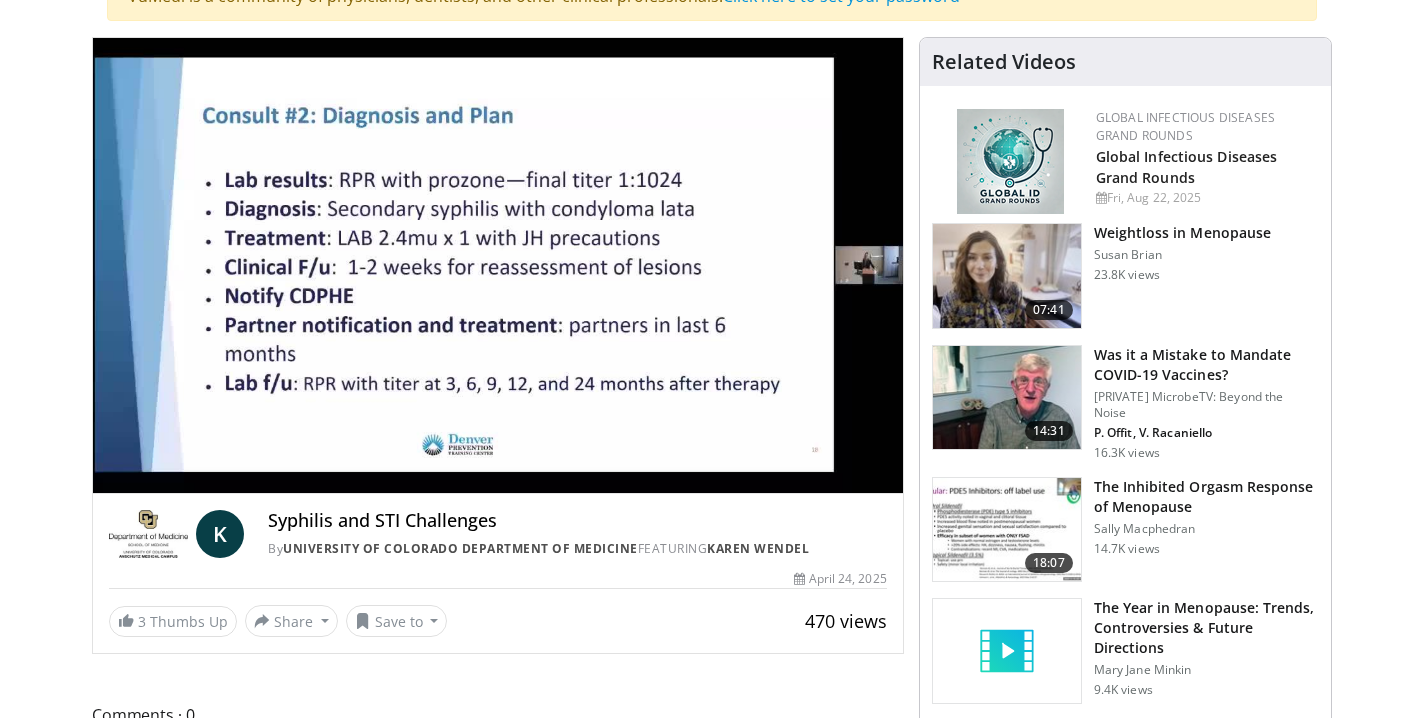 click on "**********" at bounding box center (498, 345) 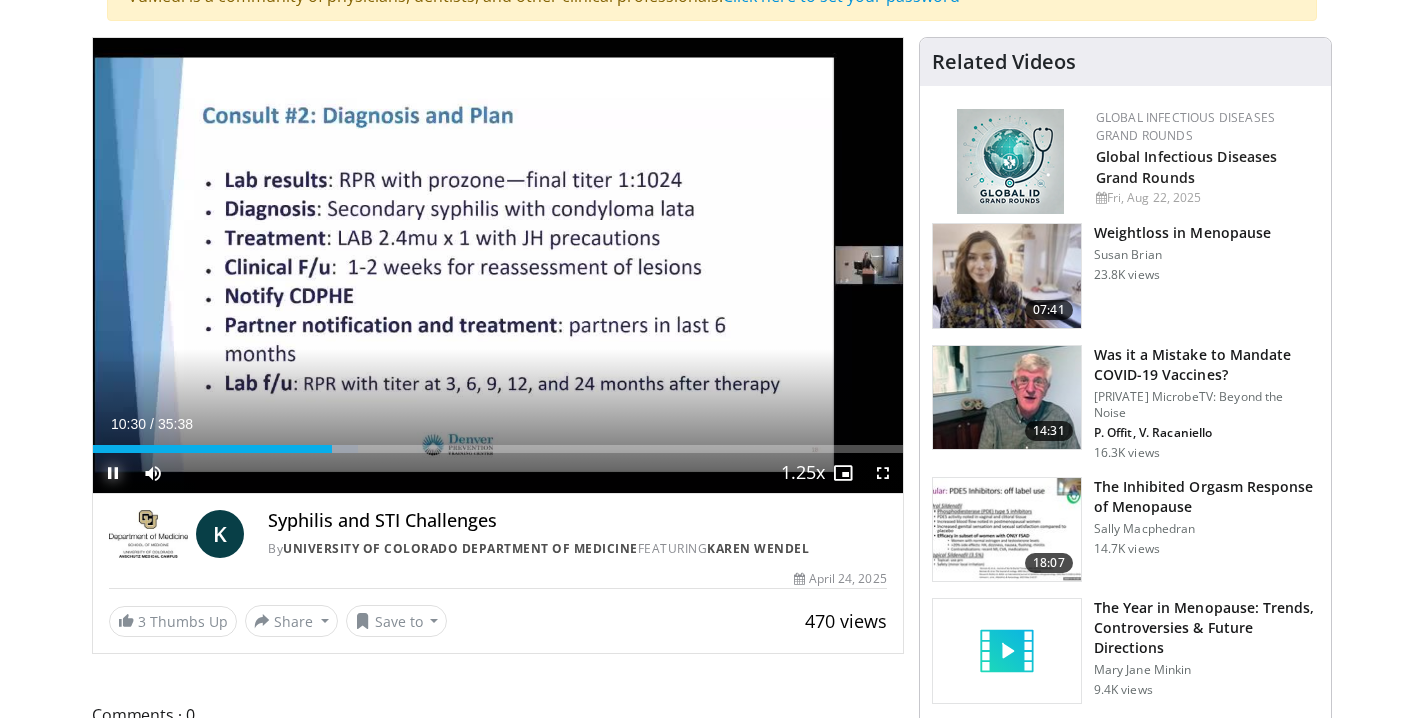 click at bounding box center (113, 473) 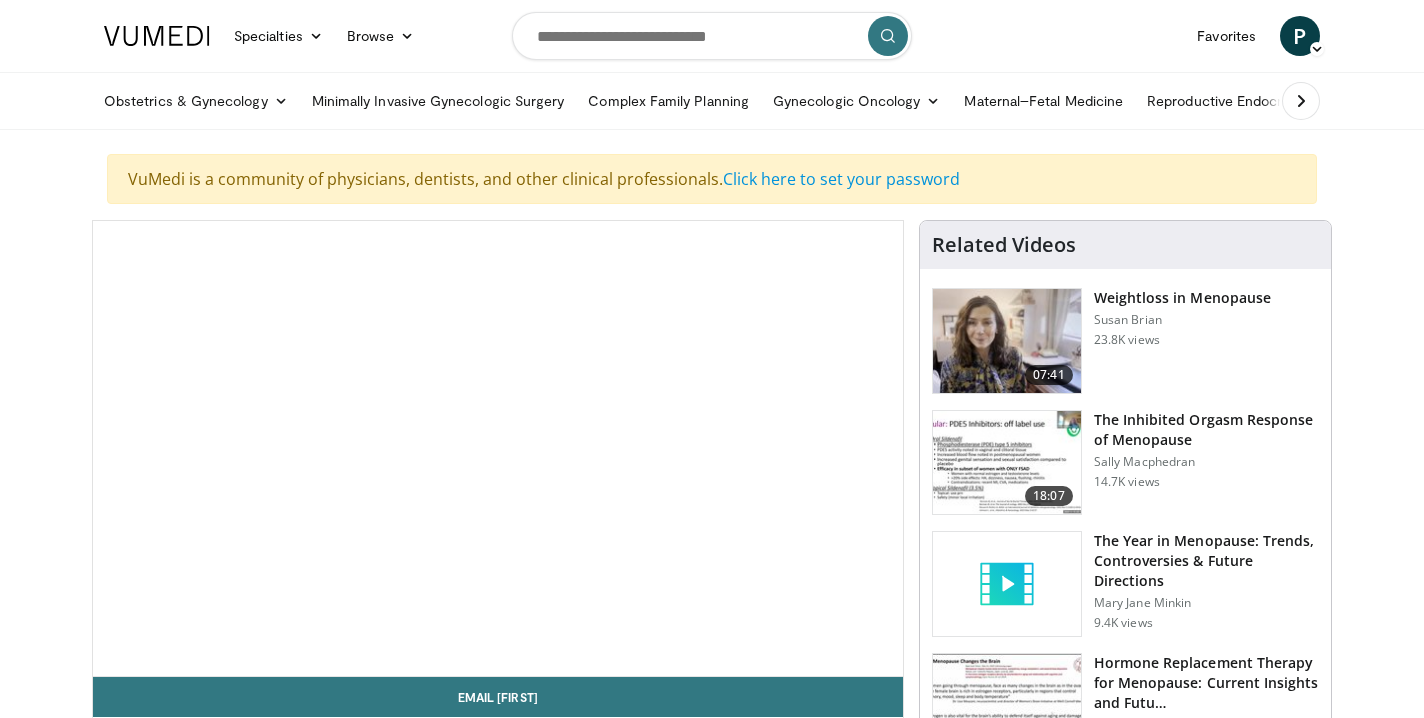 scroll, scrollTop: 0, scrollLeft: 0, axis: both 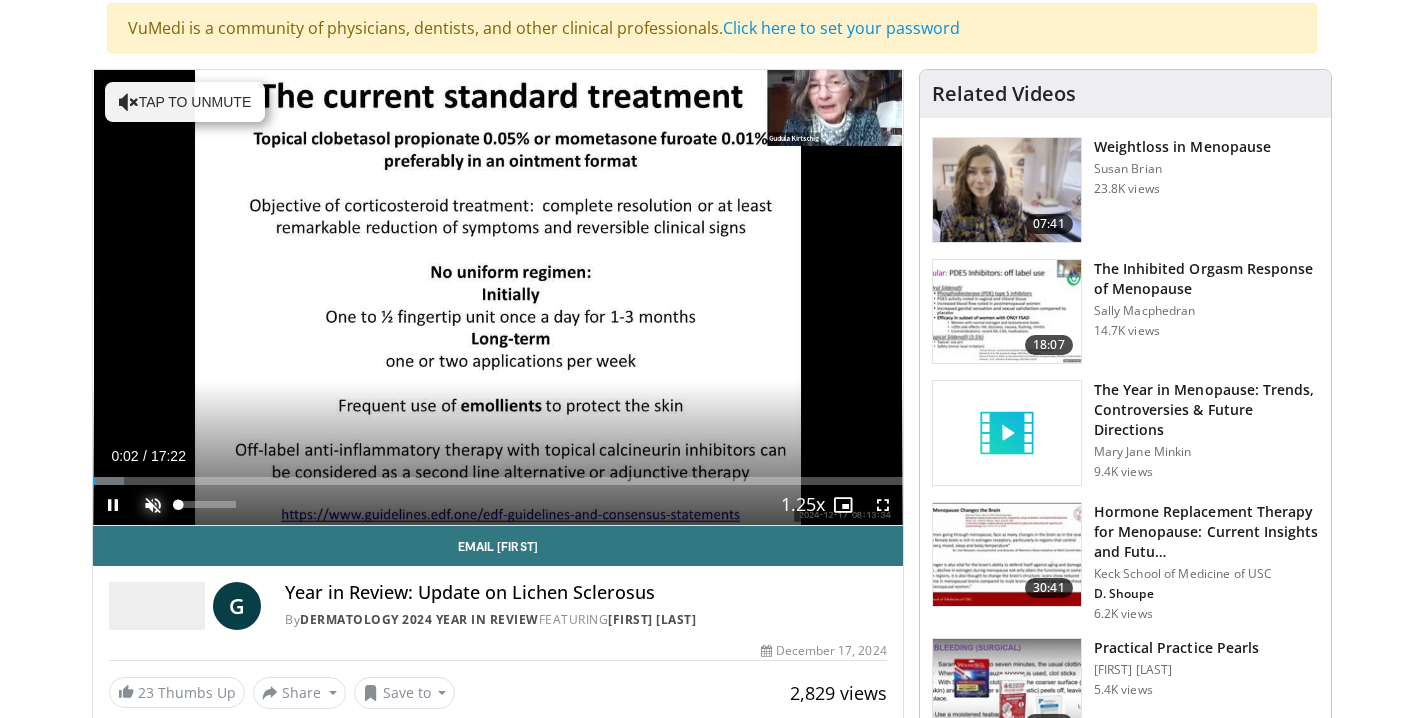 click at bounding box center [153, 505] 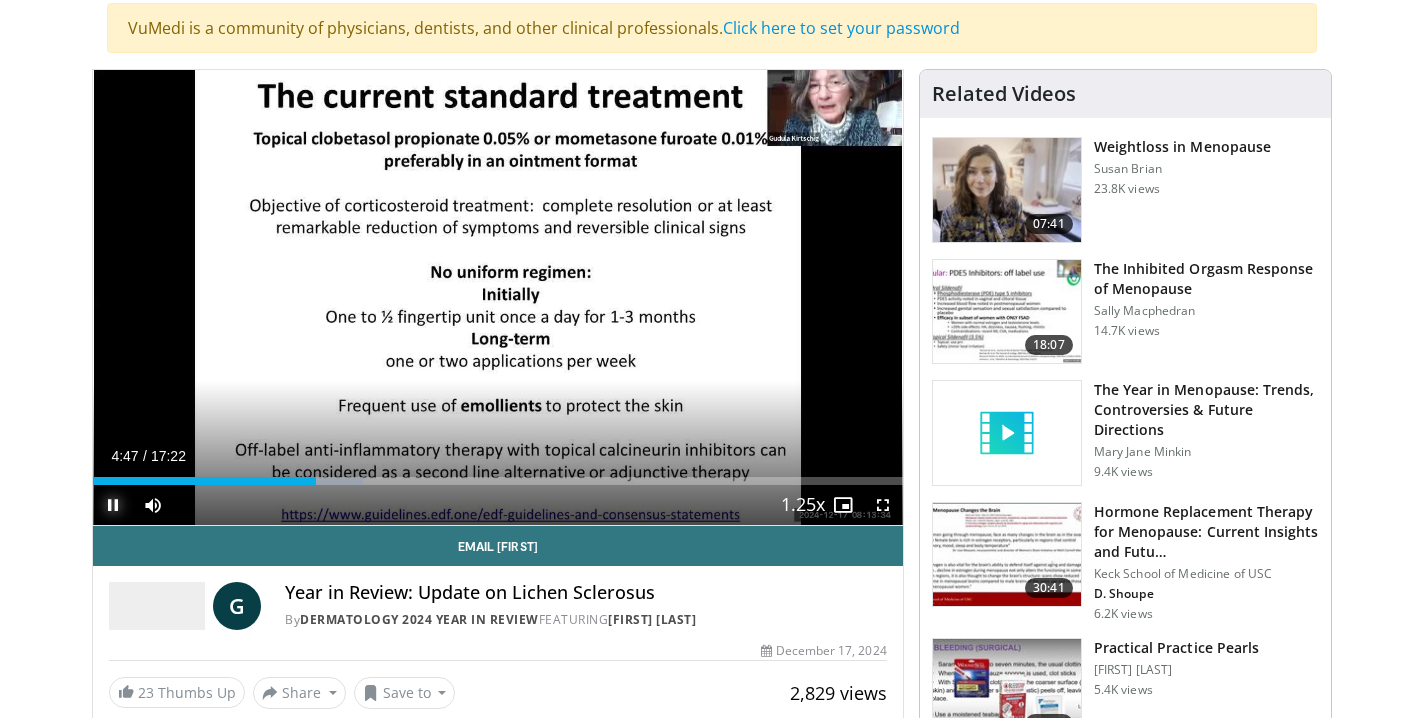 click at bounding box center [113, 505] 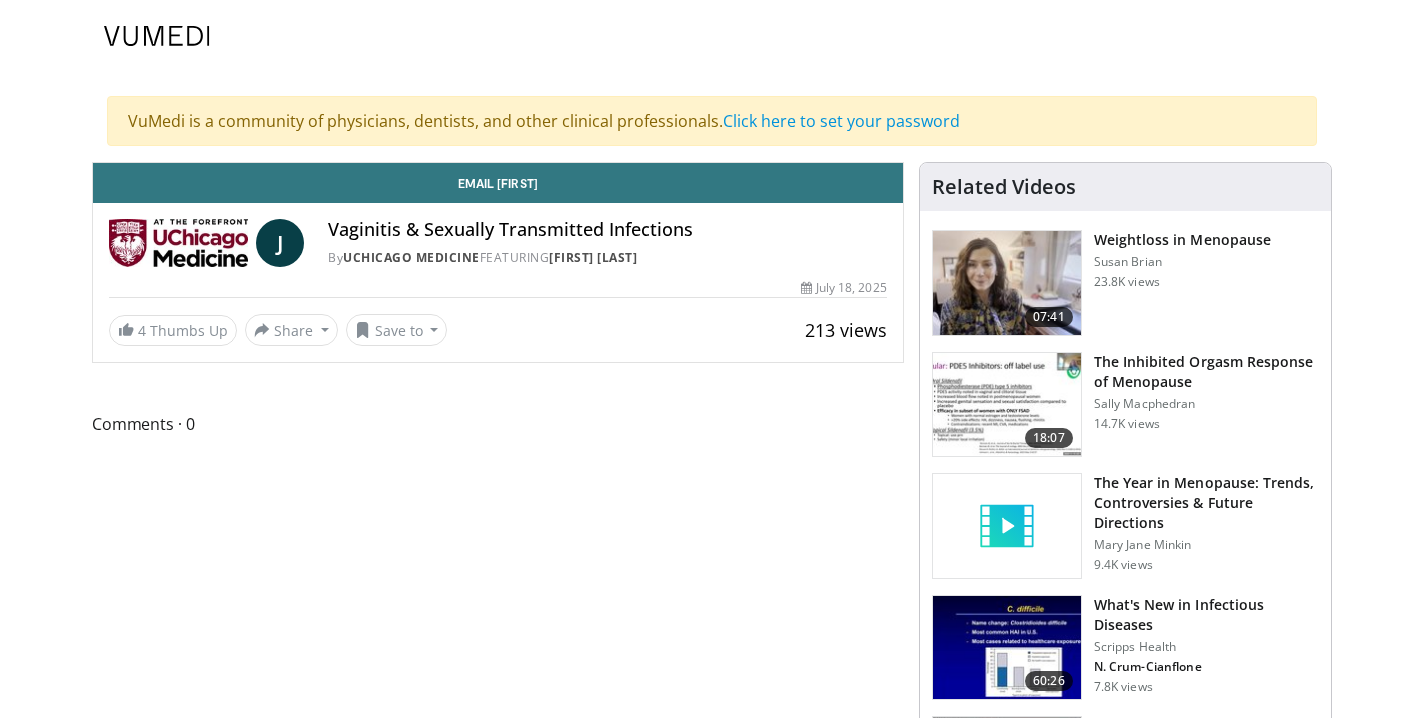 scroll, scrollTop: 0, scrollLeft: 0, axis: both 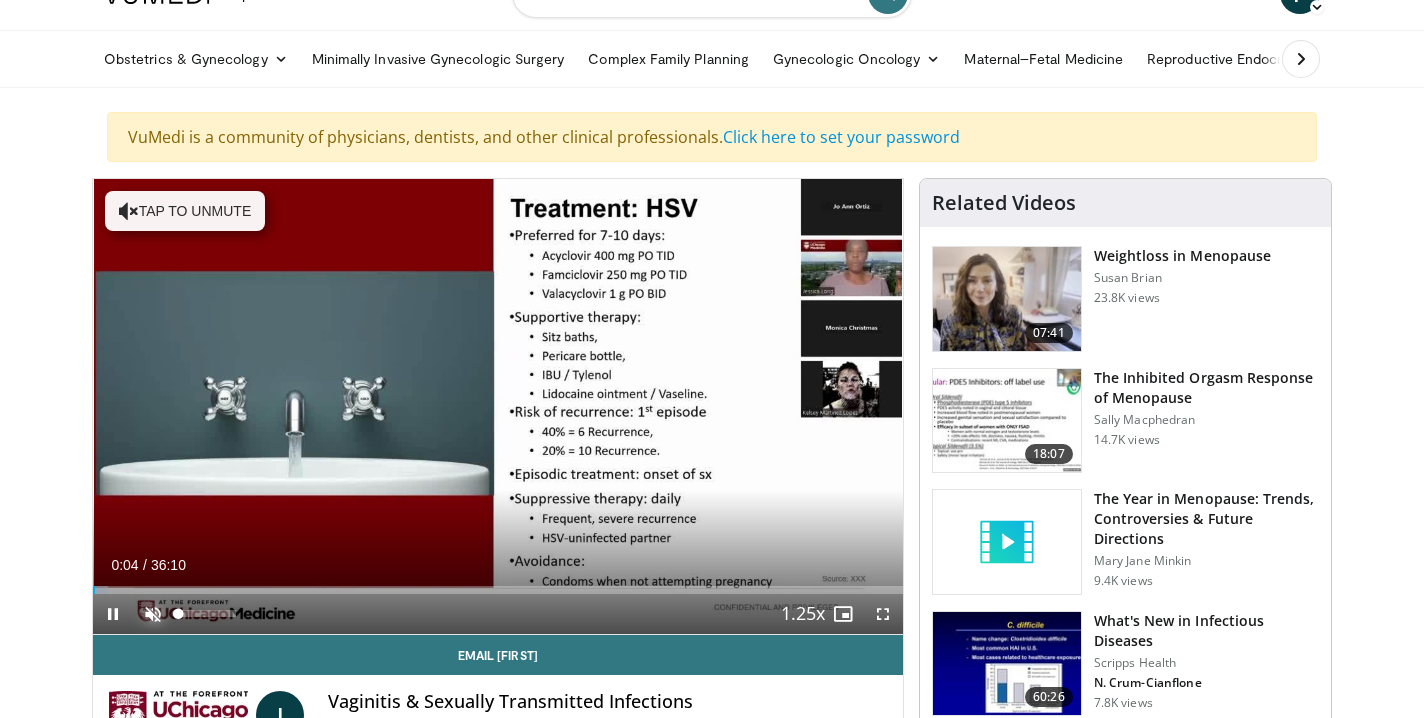 click at bounding box center [153, 614] 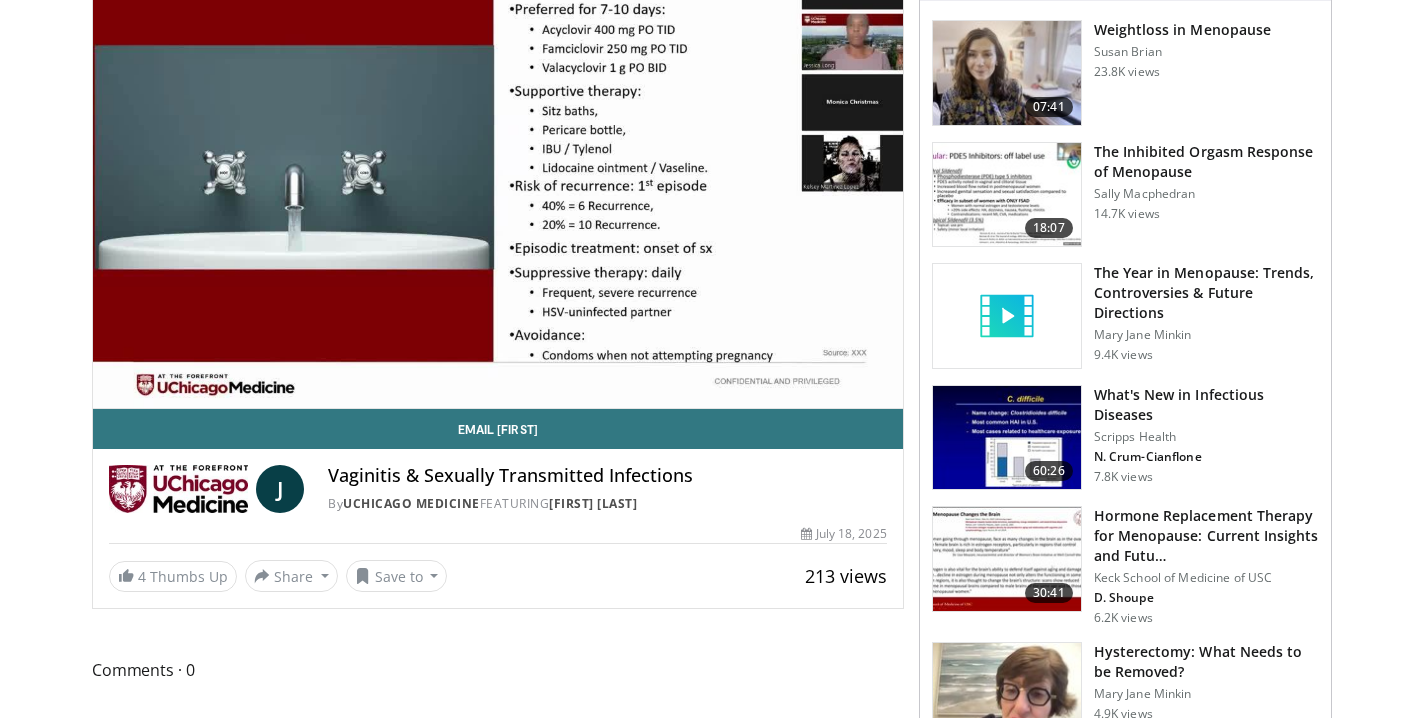 scroll, scrollTop: 174, scrollLeft: 0, axis: vertical 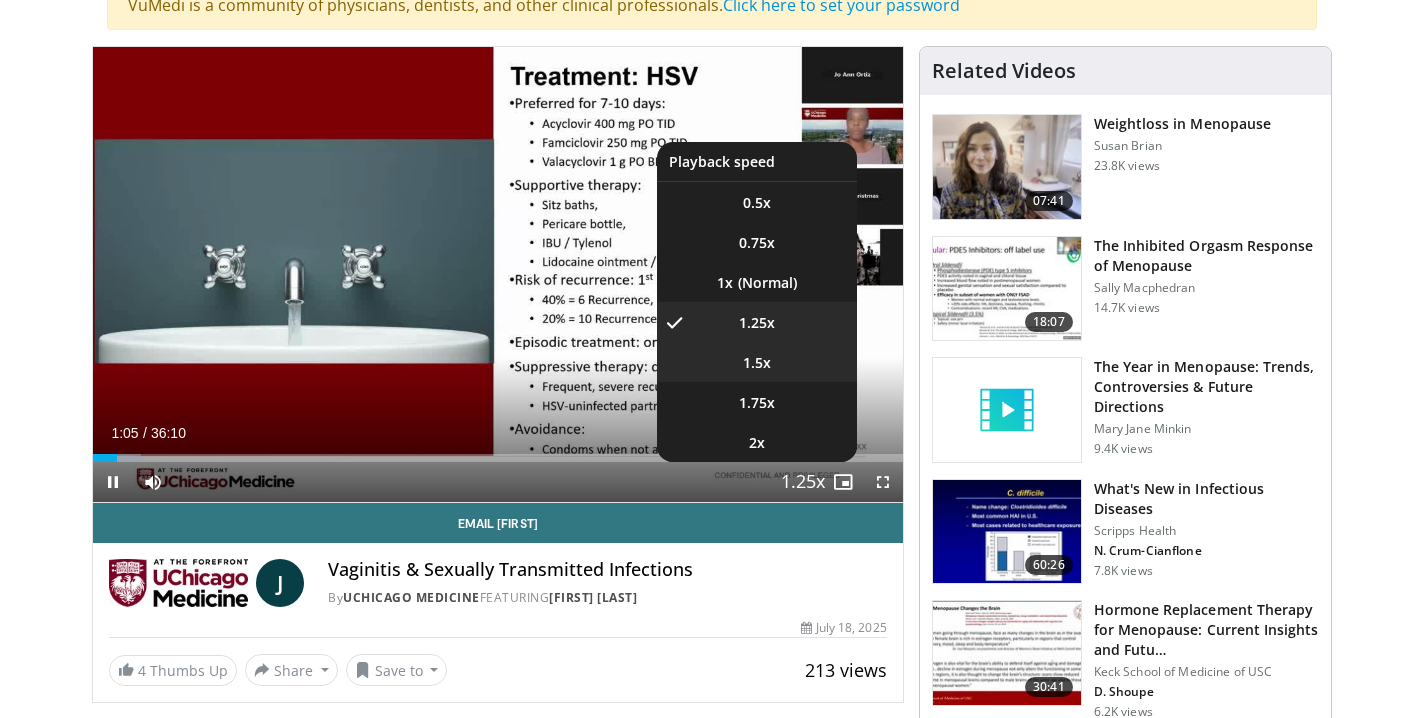 click on "1.5x" at bounding box center (757, 362) 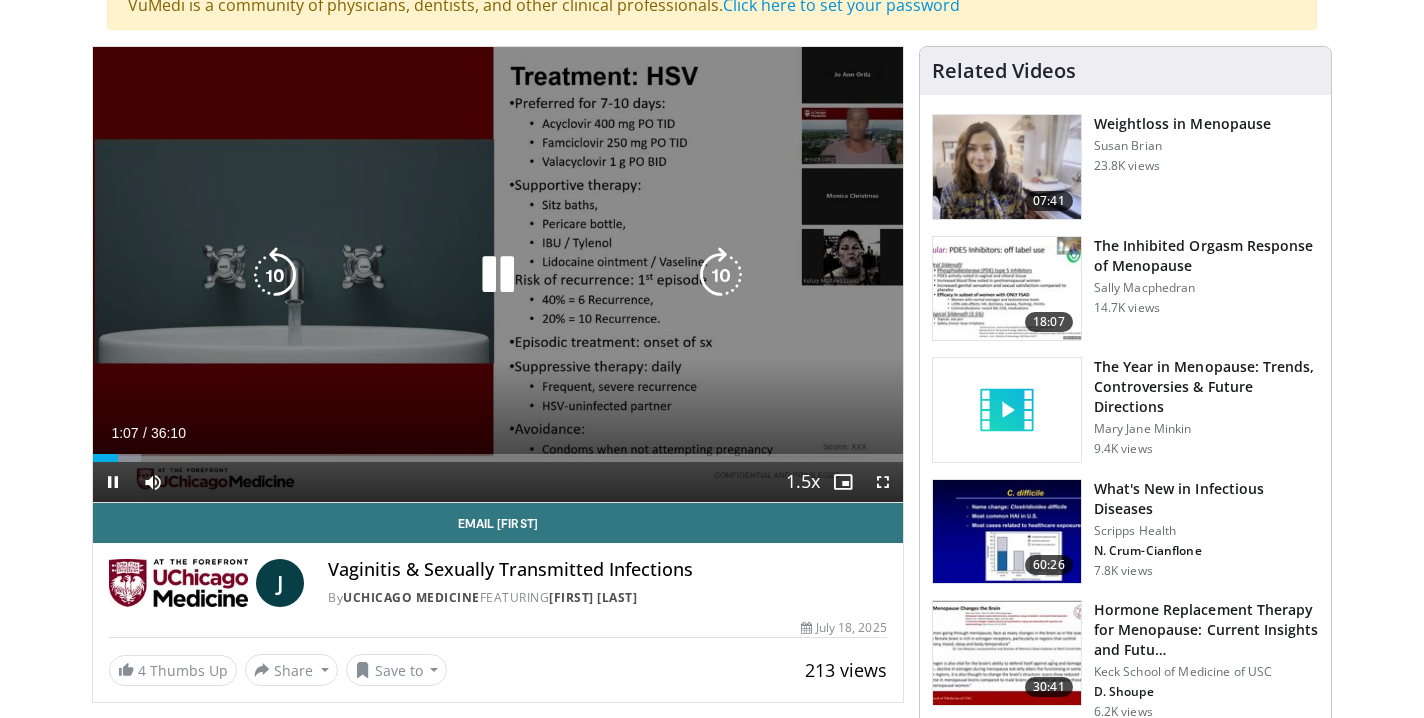 click at bounding box center (721, 275) 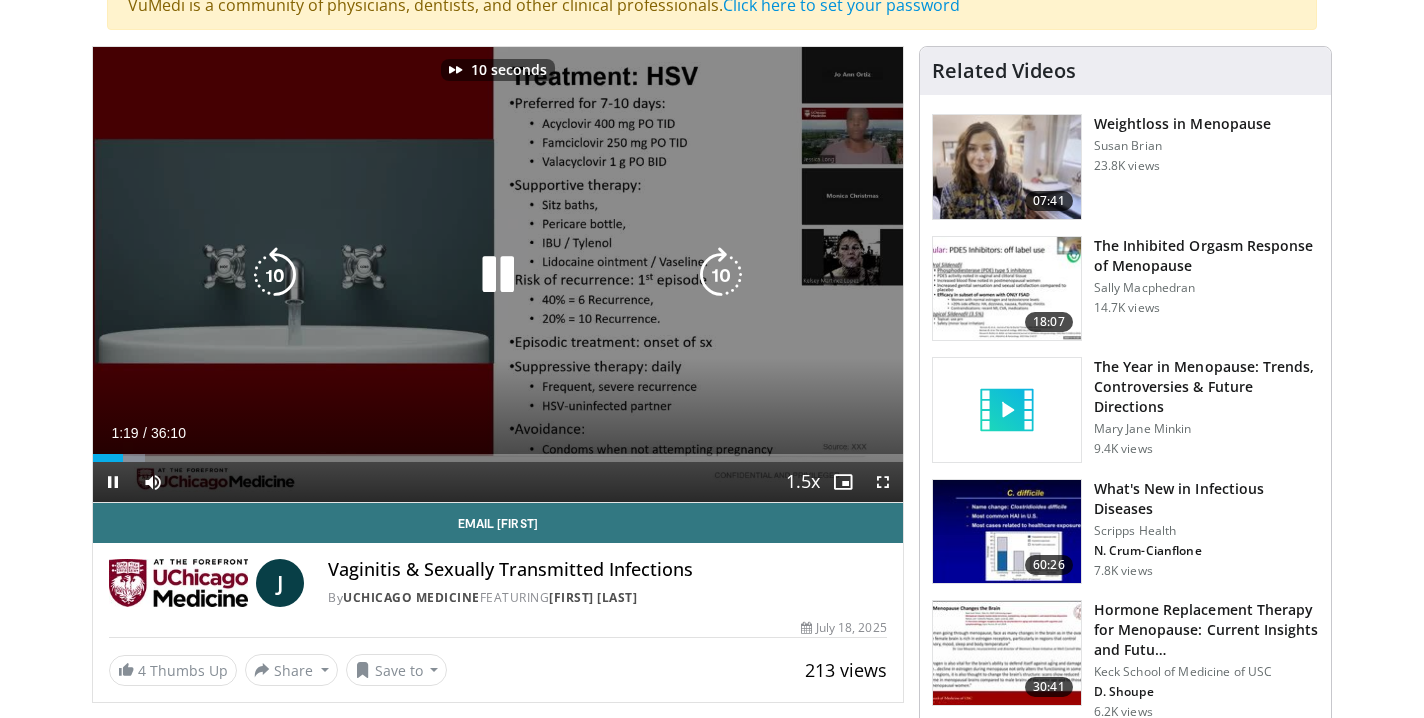 click at bounding box center (721, 275) 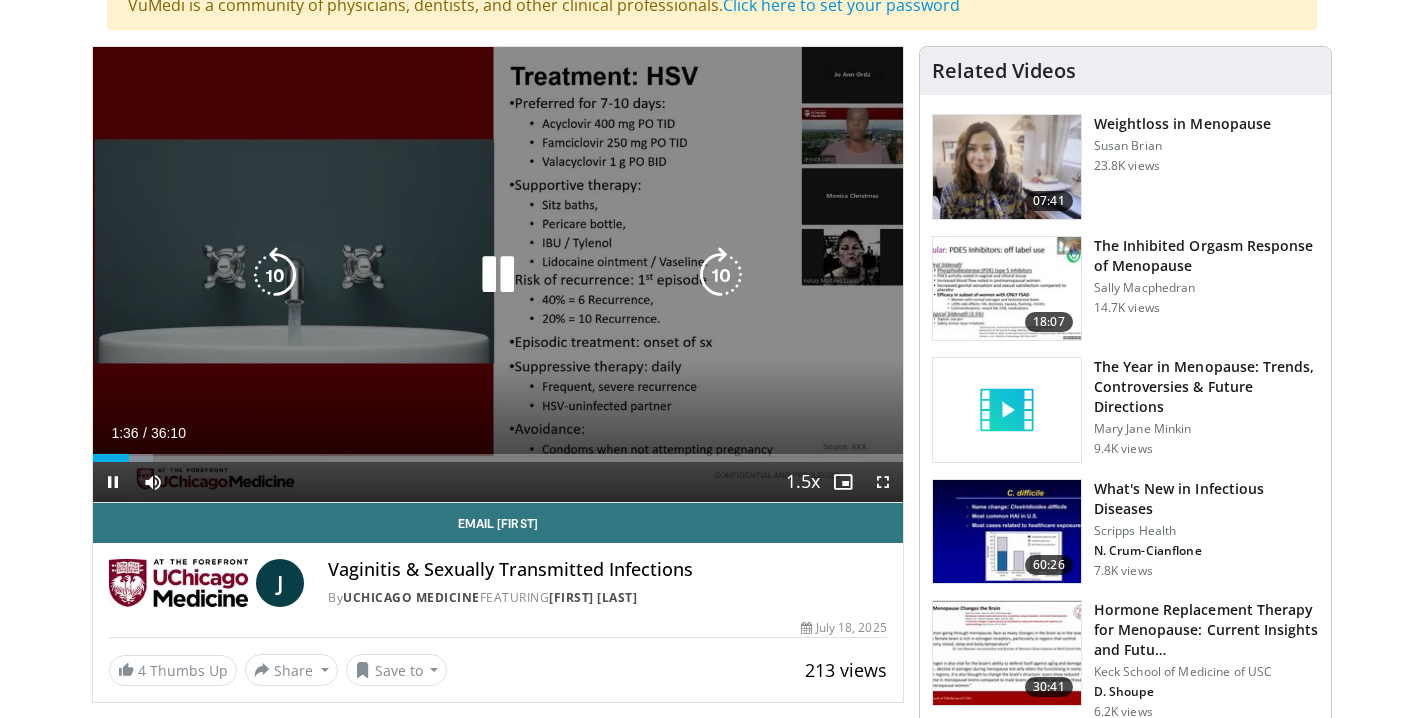 click at bounding box center (721, 275) 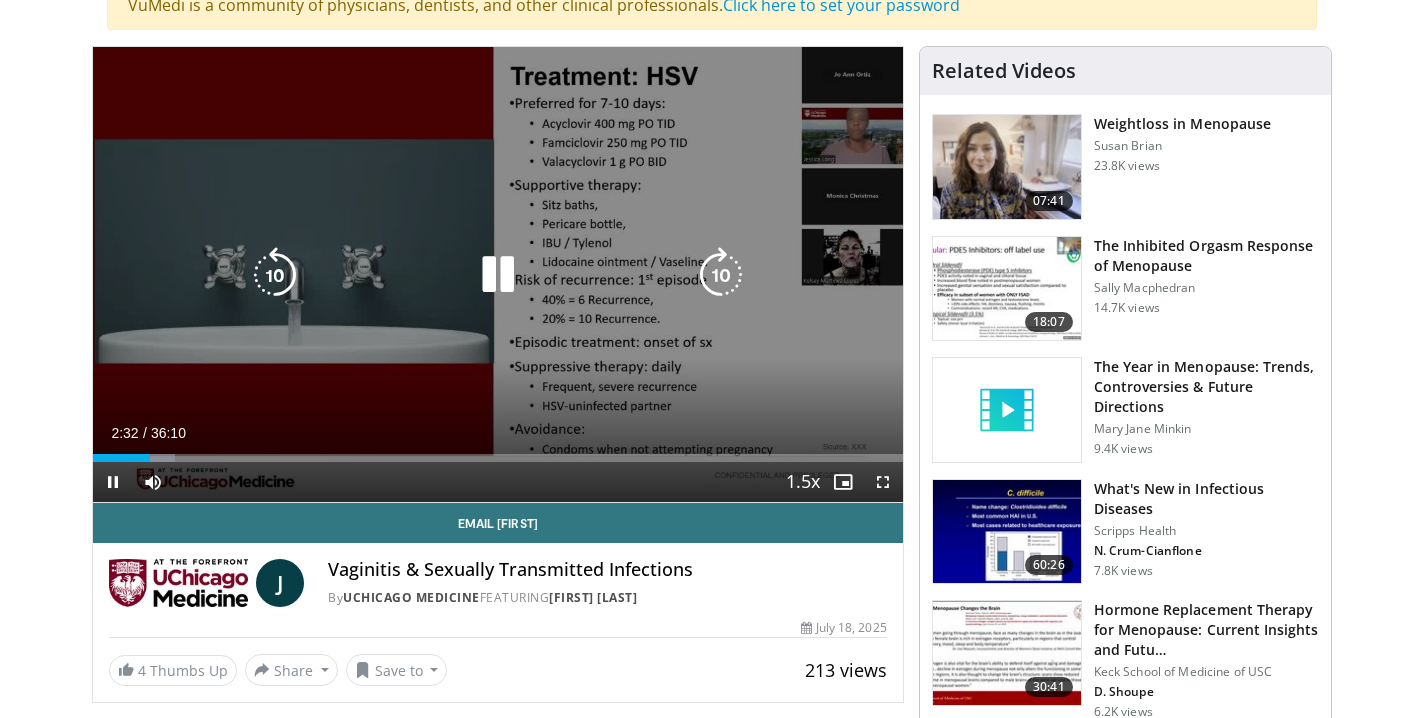 click at bounding box center (721, 275) 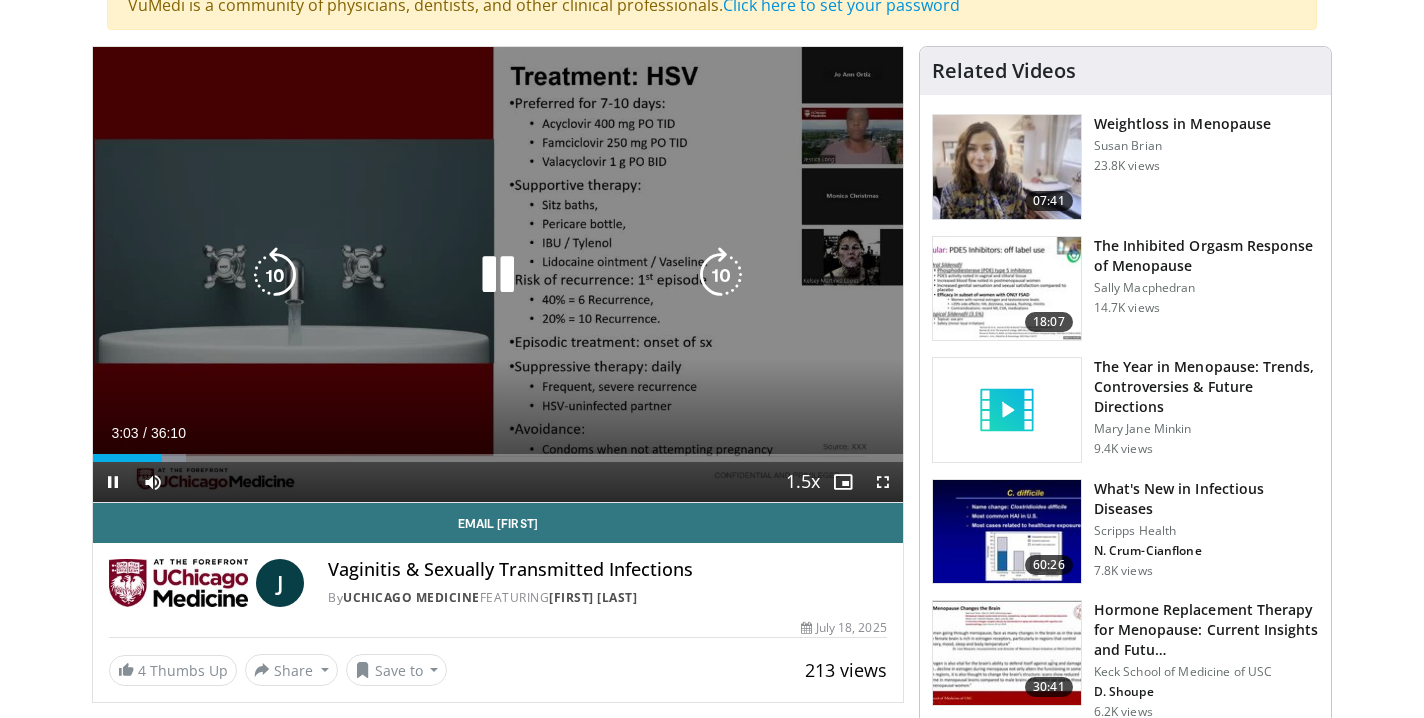click at bounding box center [721, 275] 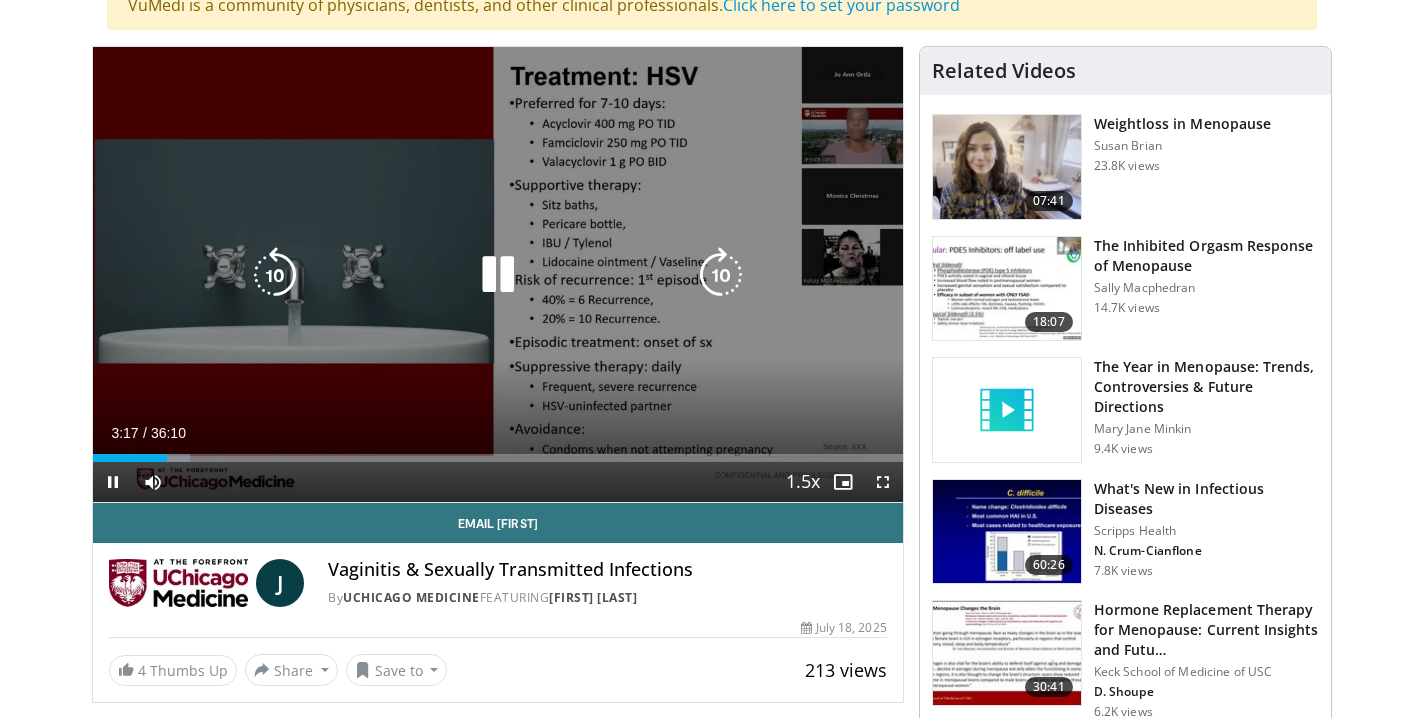 click at bounding box center [721, 275] 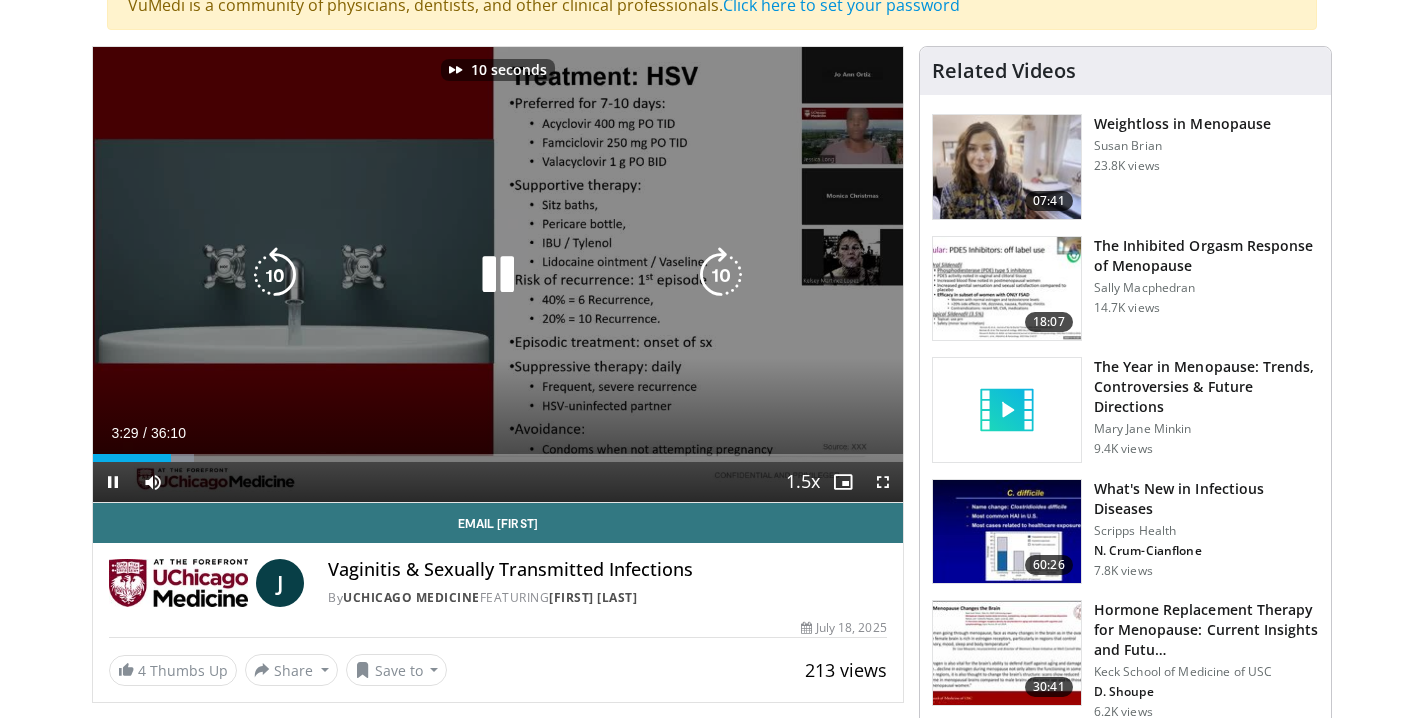 click at bounding box center (721, 275) 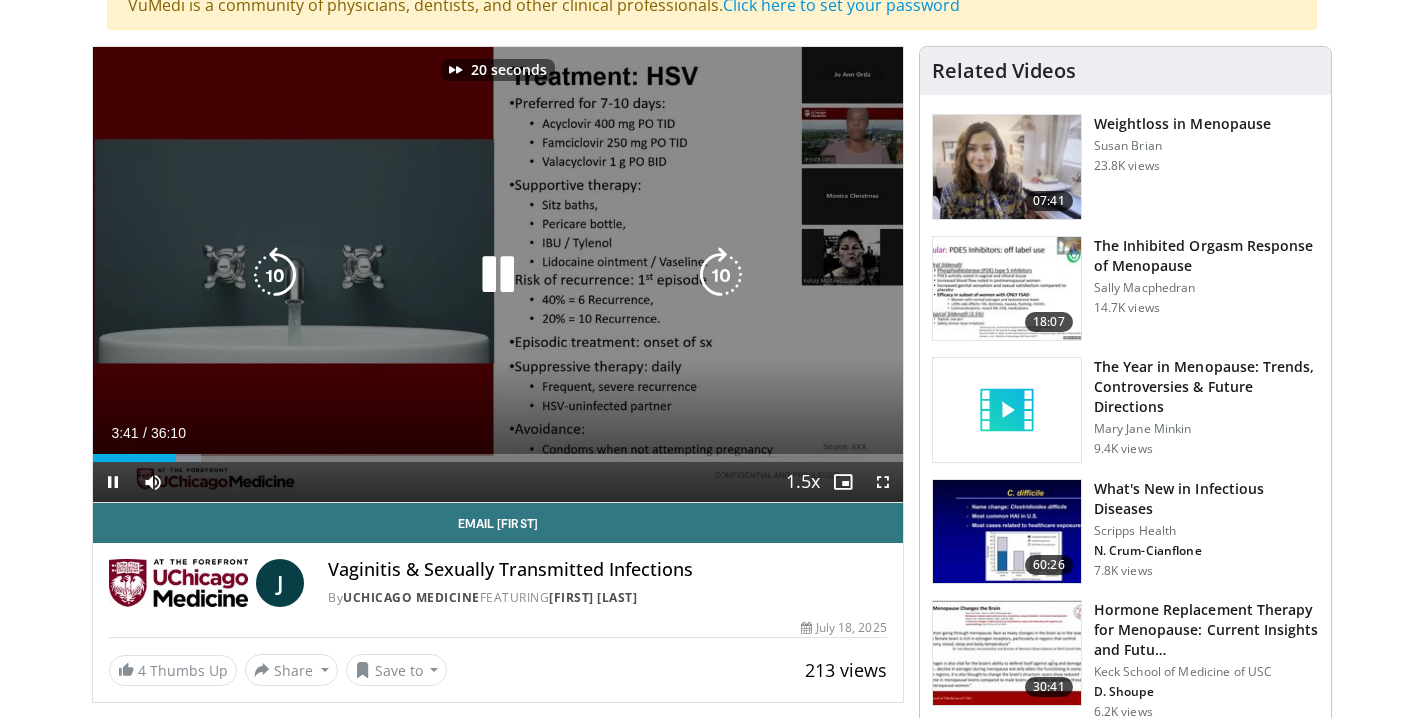 click at bounding box center [721, 275] 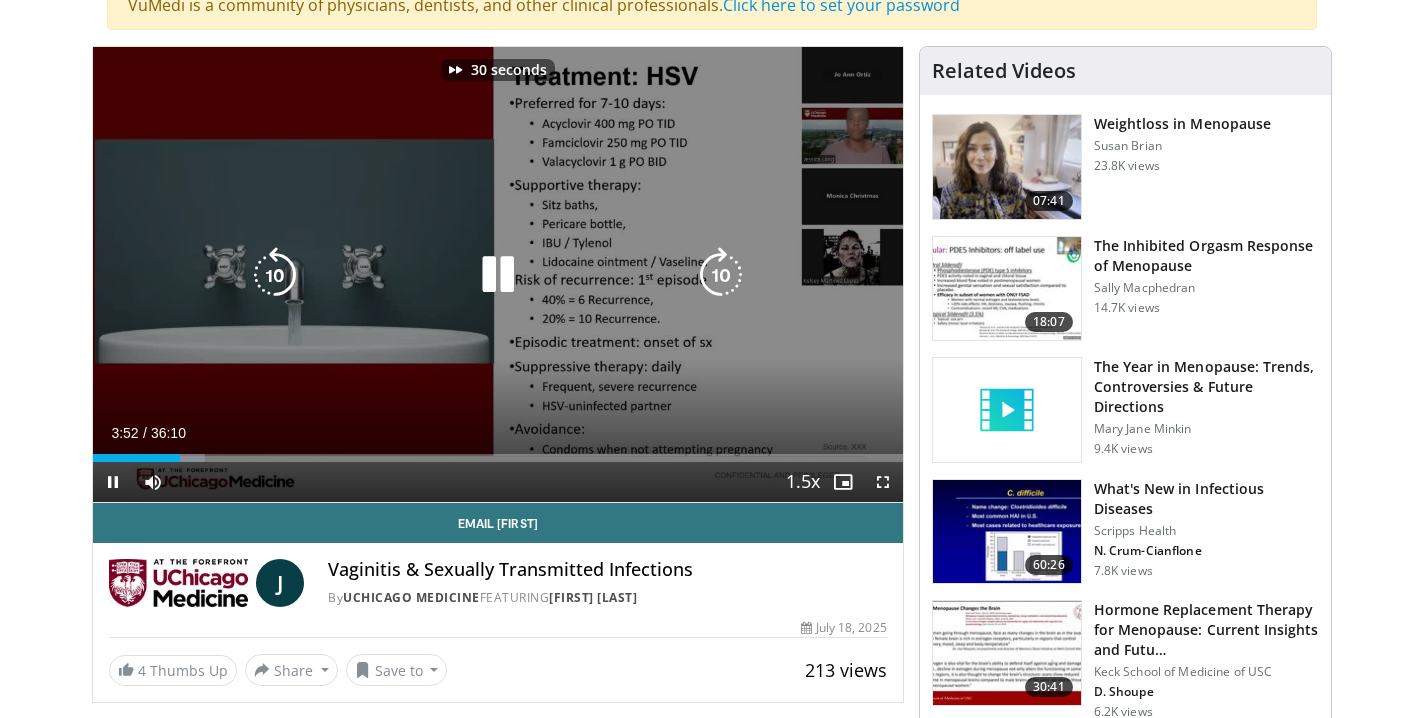 click at bounding box center [721, 275] 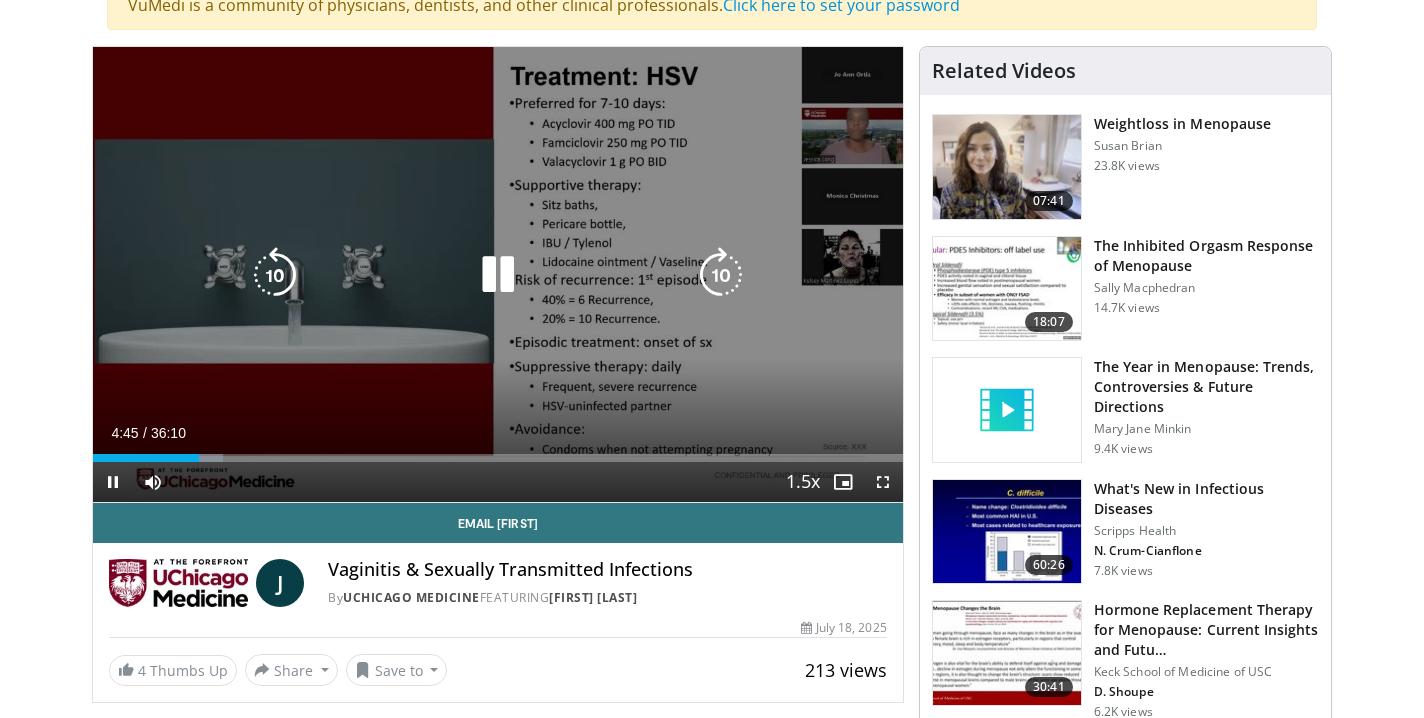 click at bounding box center [721, 275] 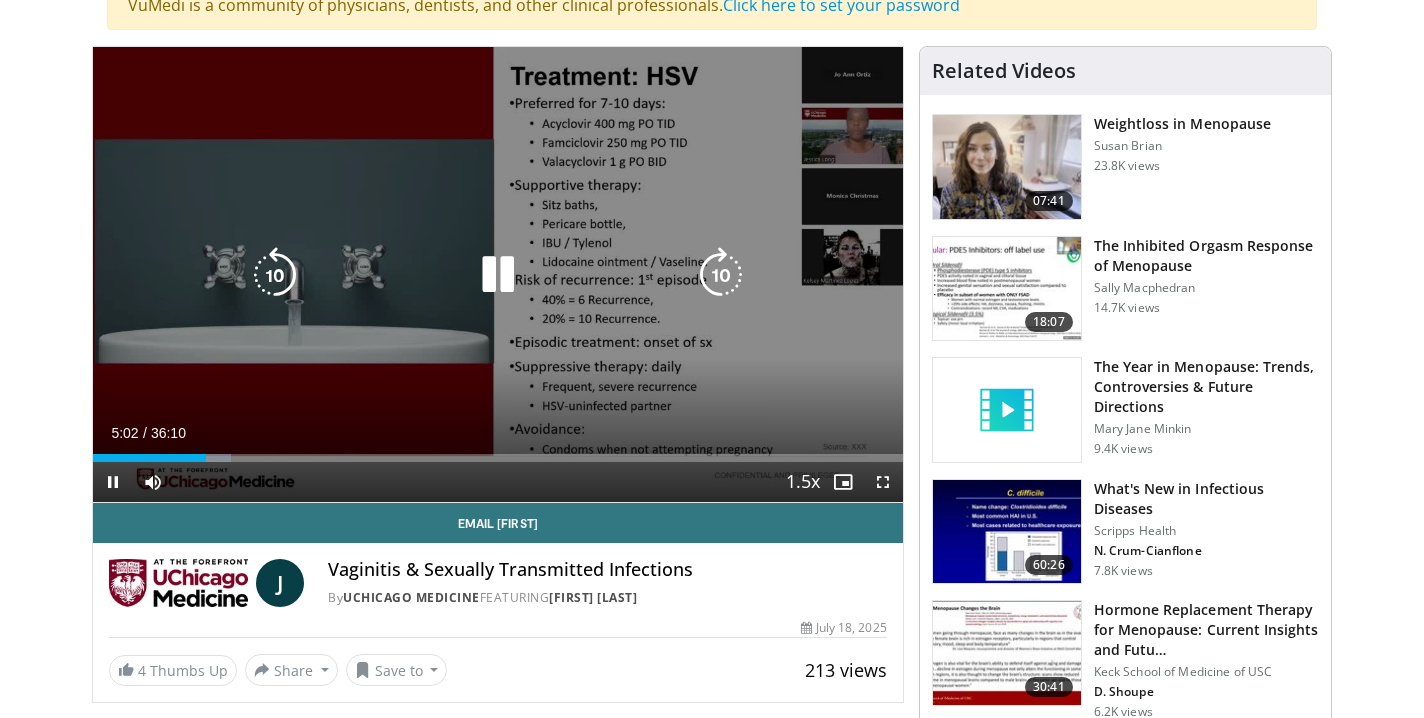 click at bounding box center (721, 275) 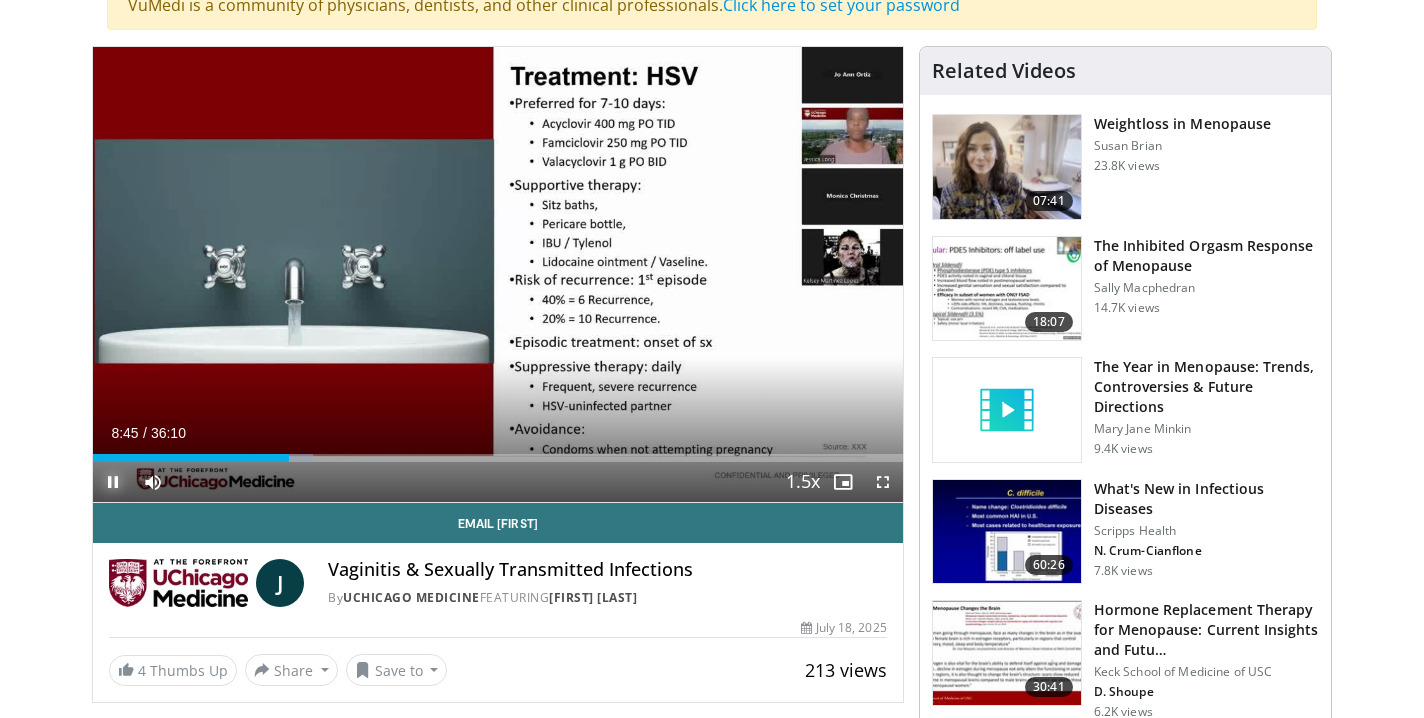 click at bounding box center [113, 482] 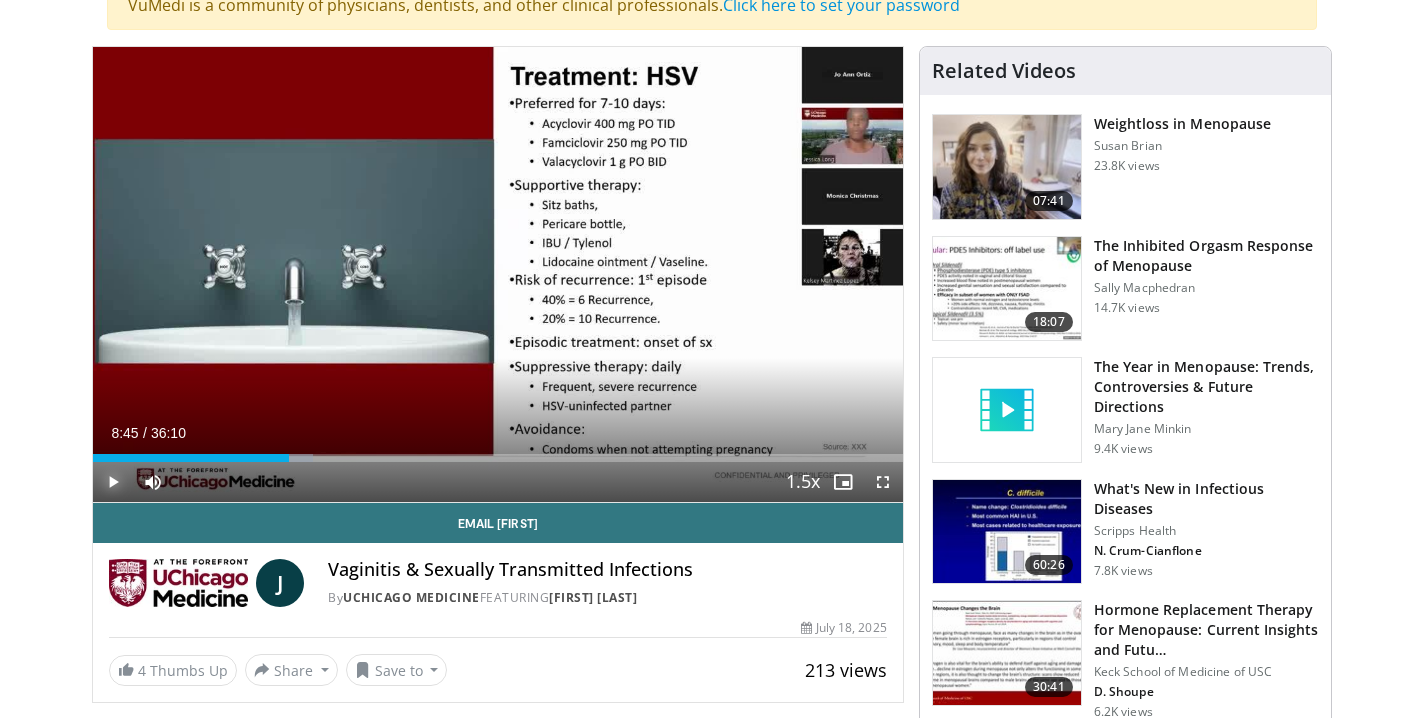 click at bounding box center (113, 482) 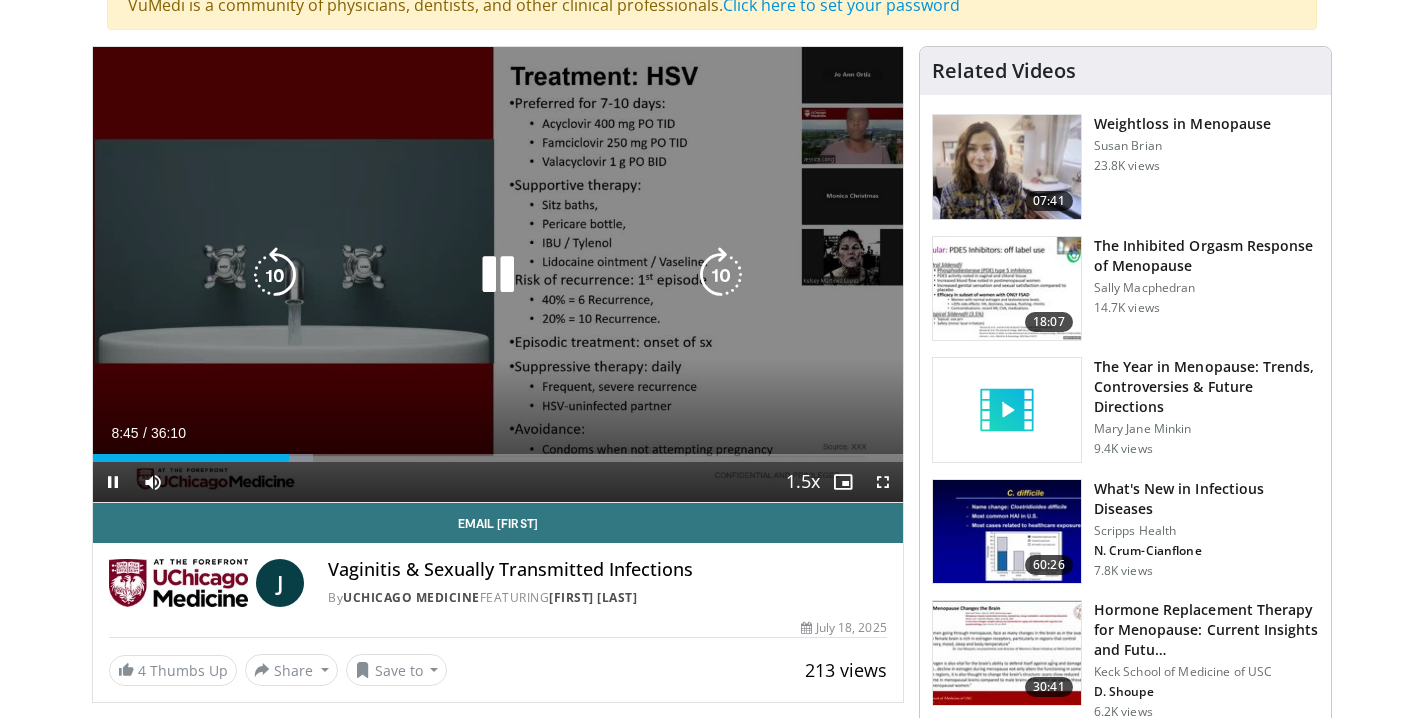 click at bounding box center [721, 275] 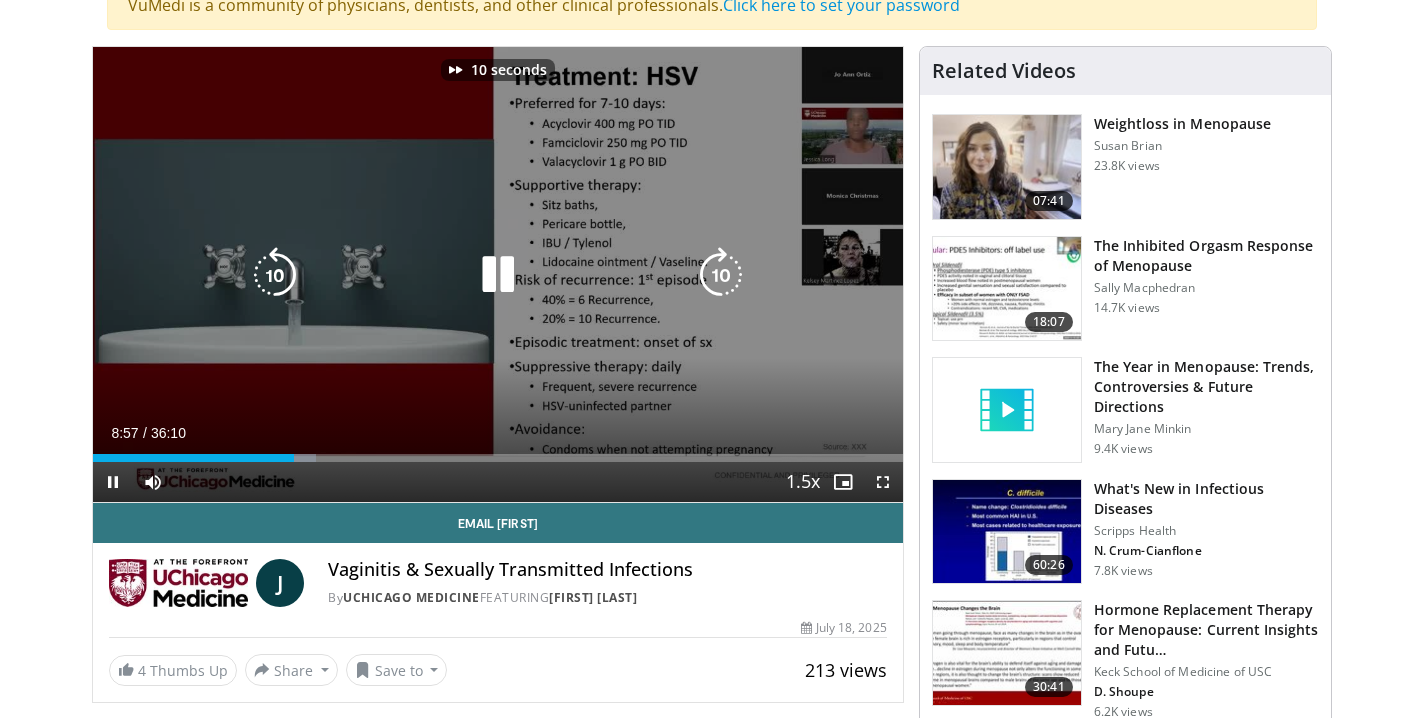 click at bounding box center [721, 275] 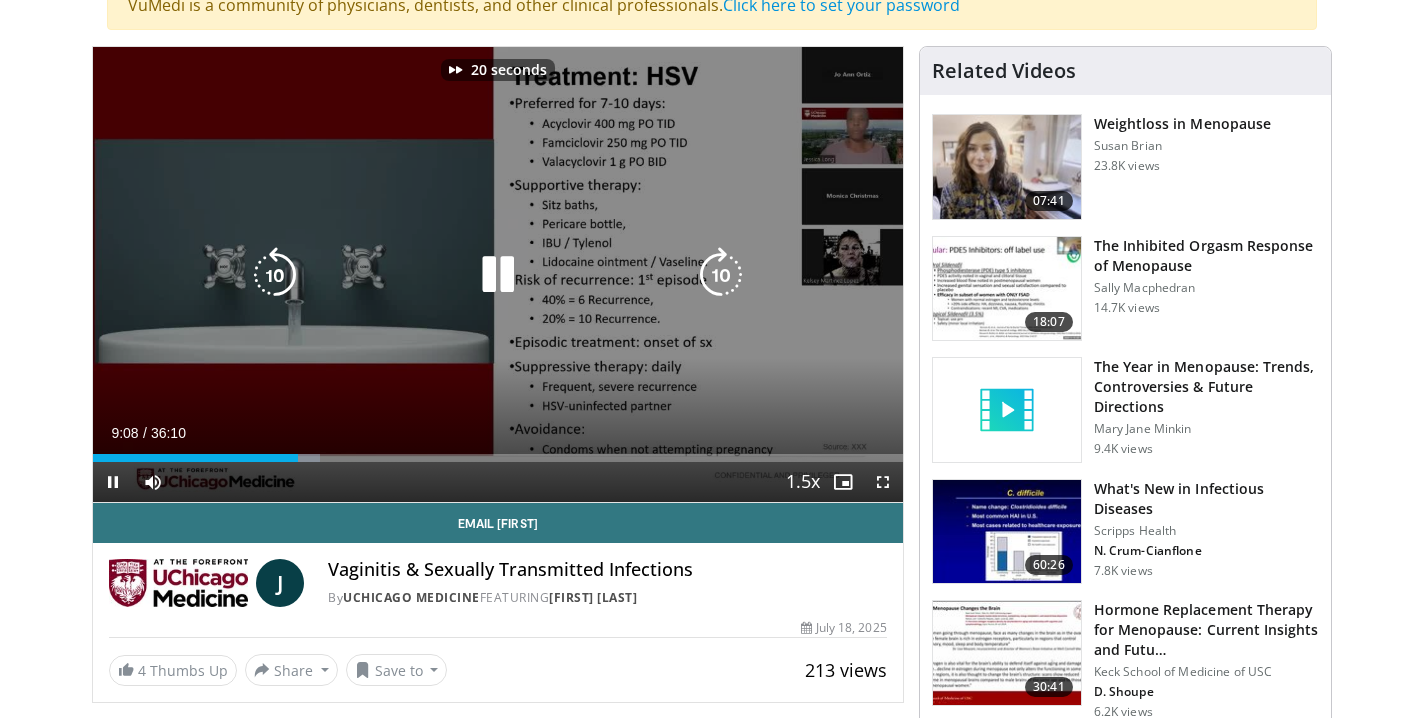 click at bounding box center (721, 275) 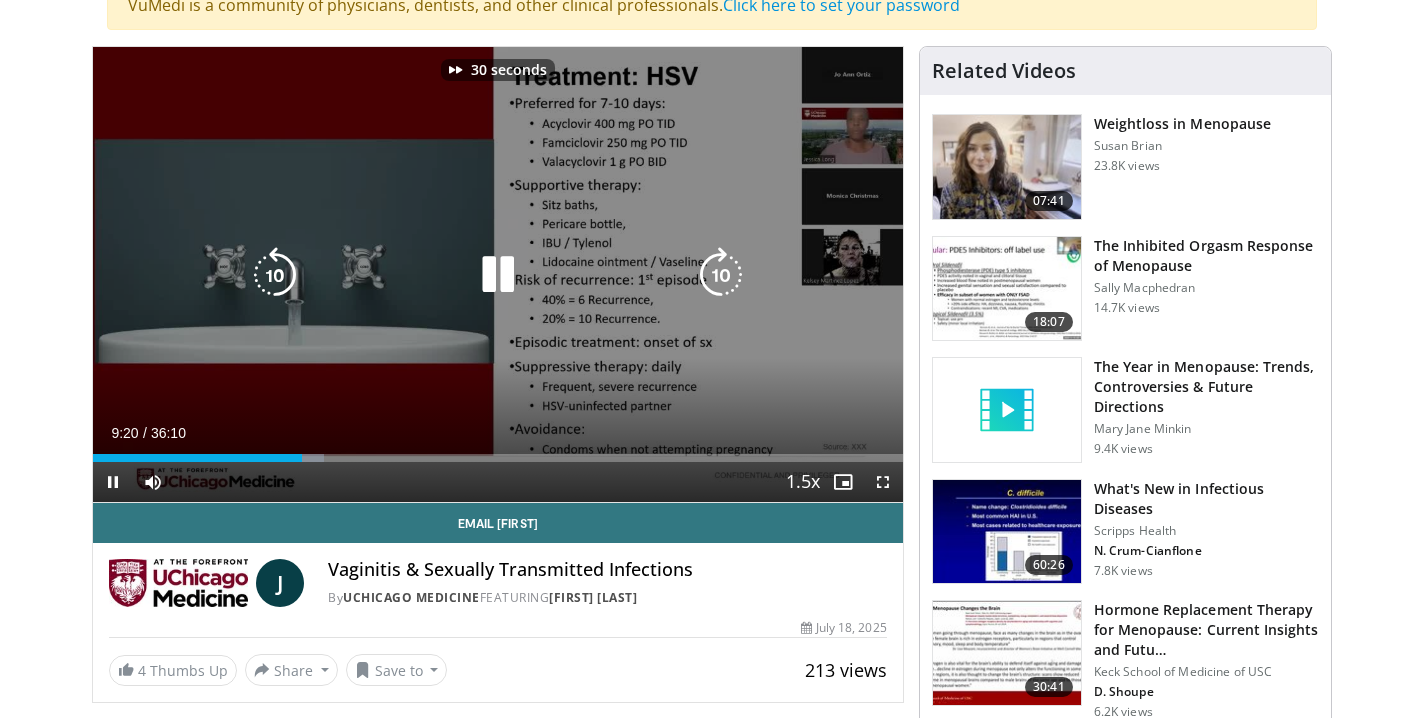 click at bounding box center [721, 275] 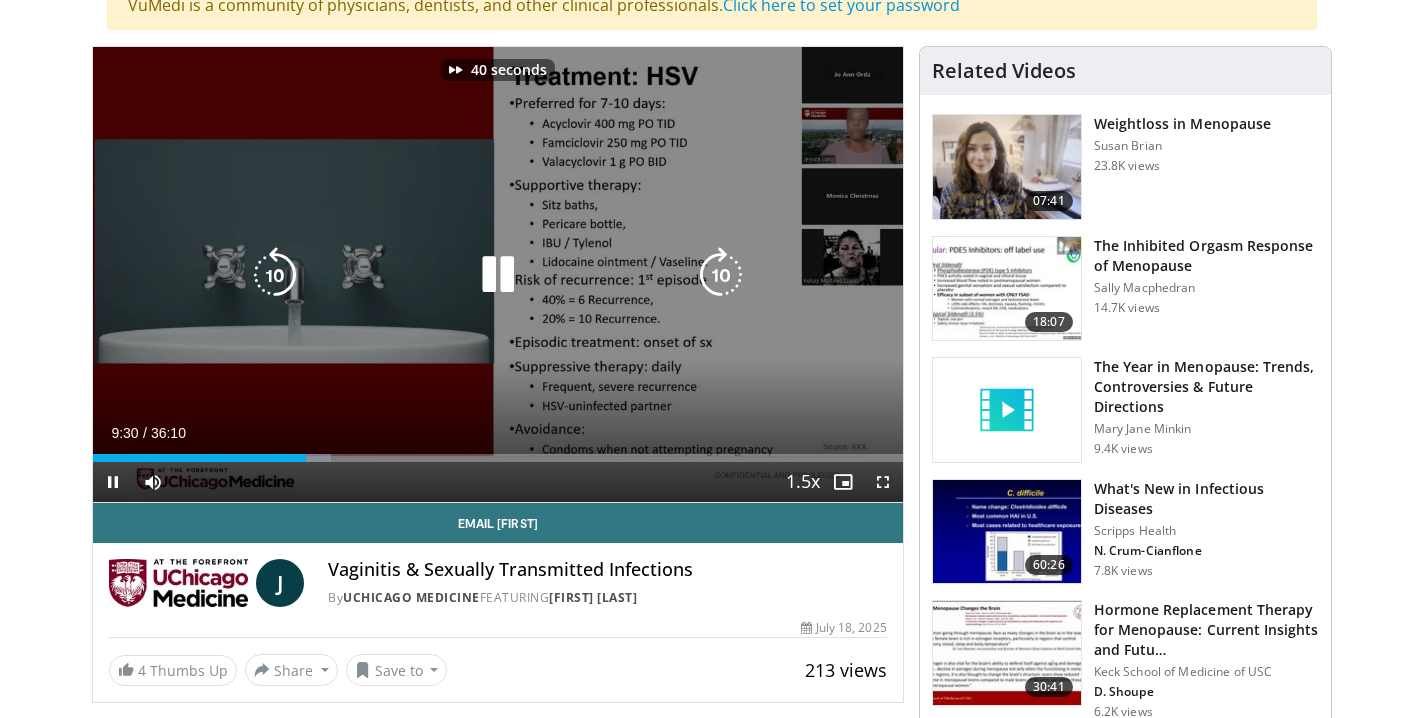 click at bounding box center (721, 275) 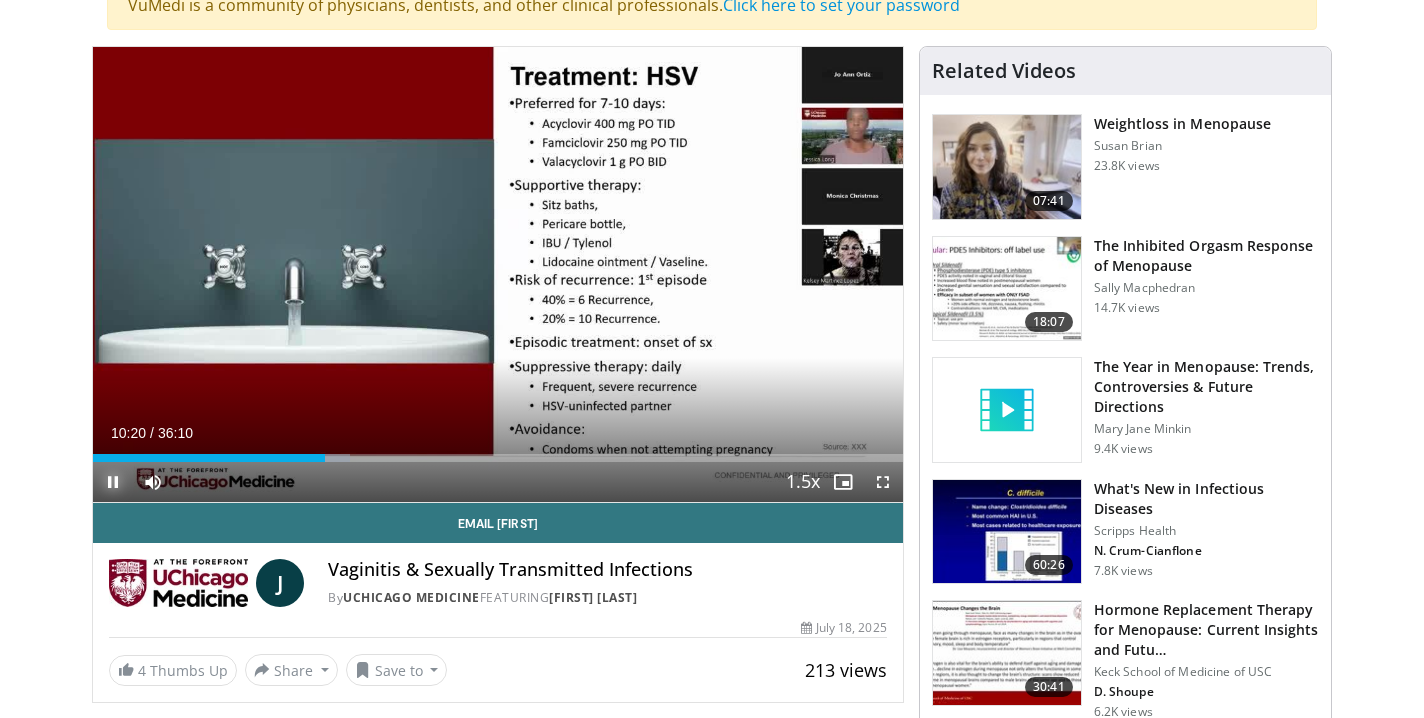 click at bounding box center [113, 482] 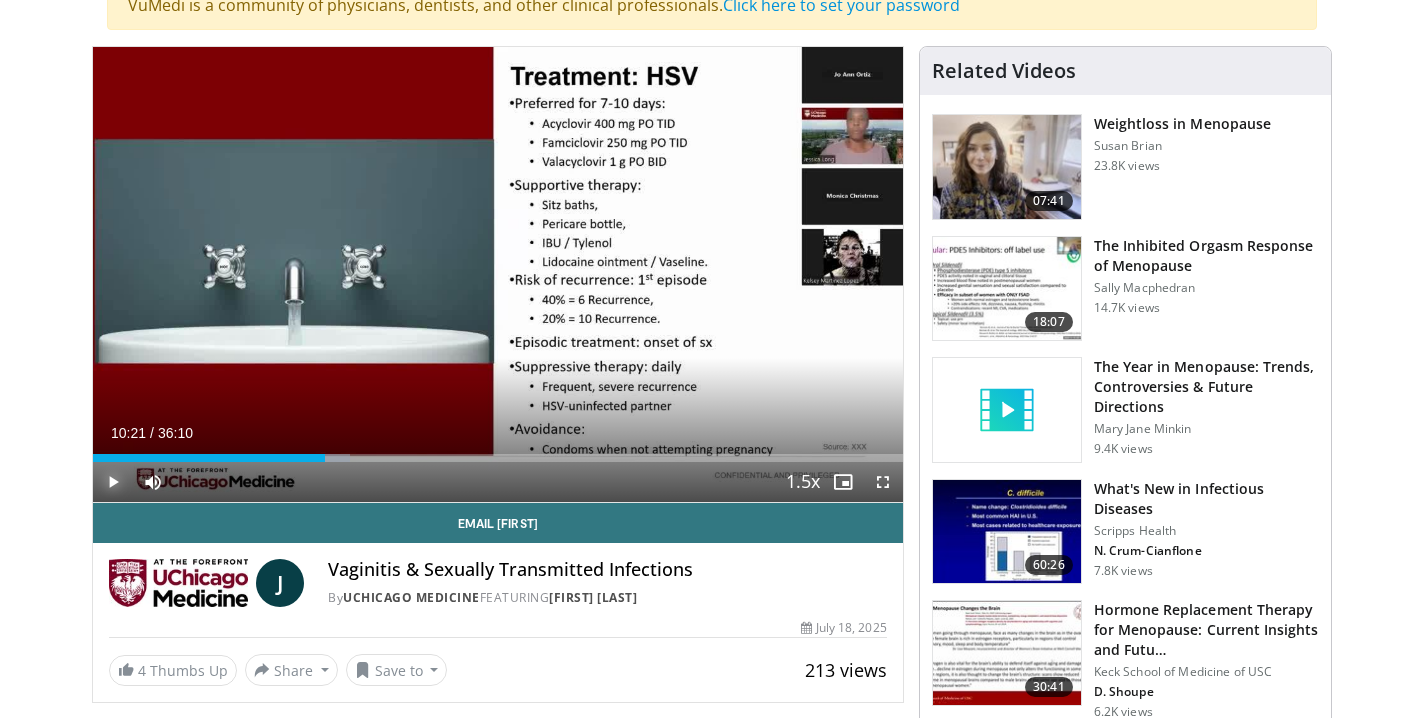 click at bounding box center [113, 482] 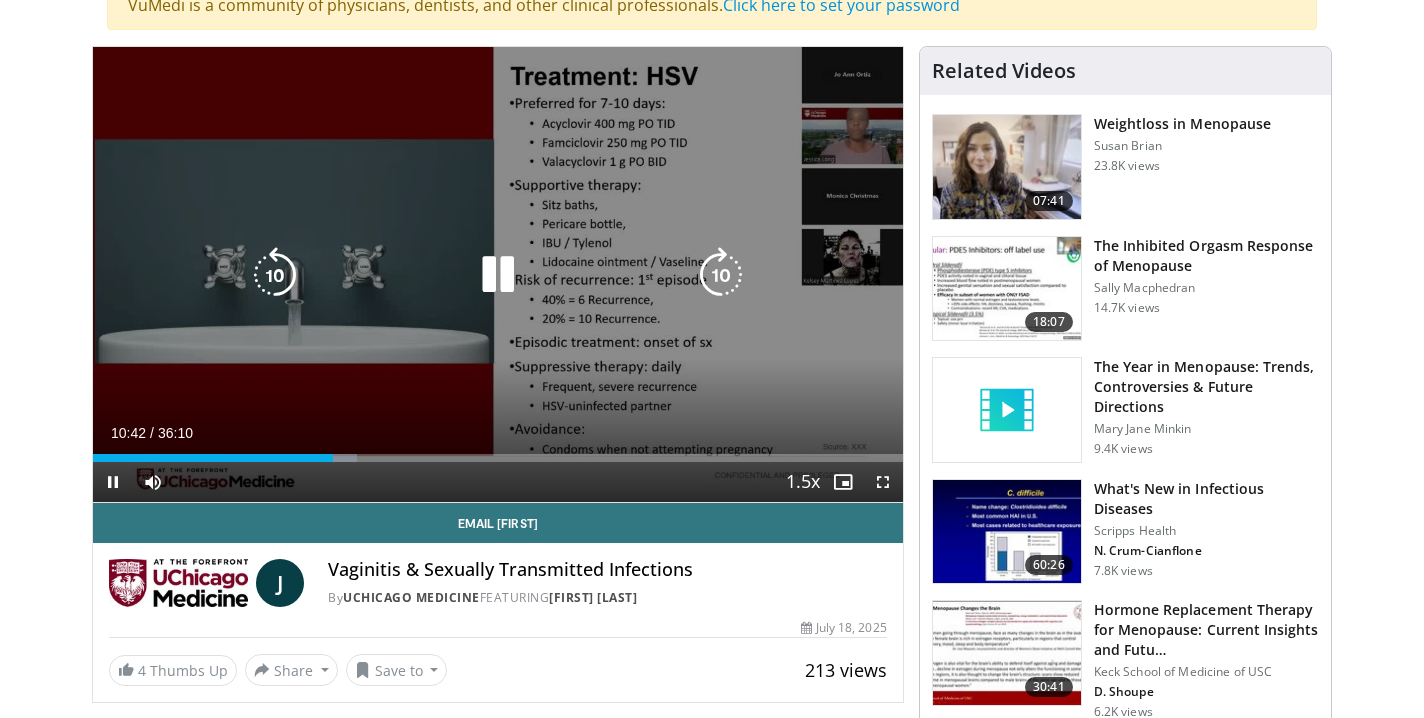 click at bounding box center [721, 275] 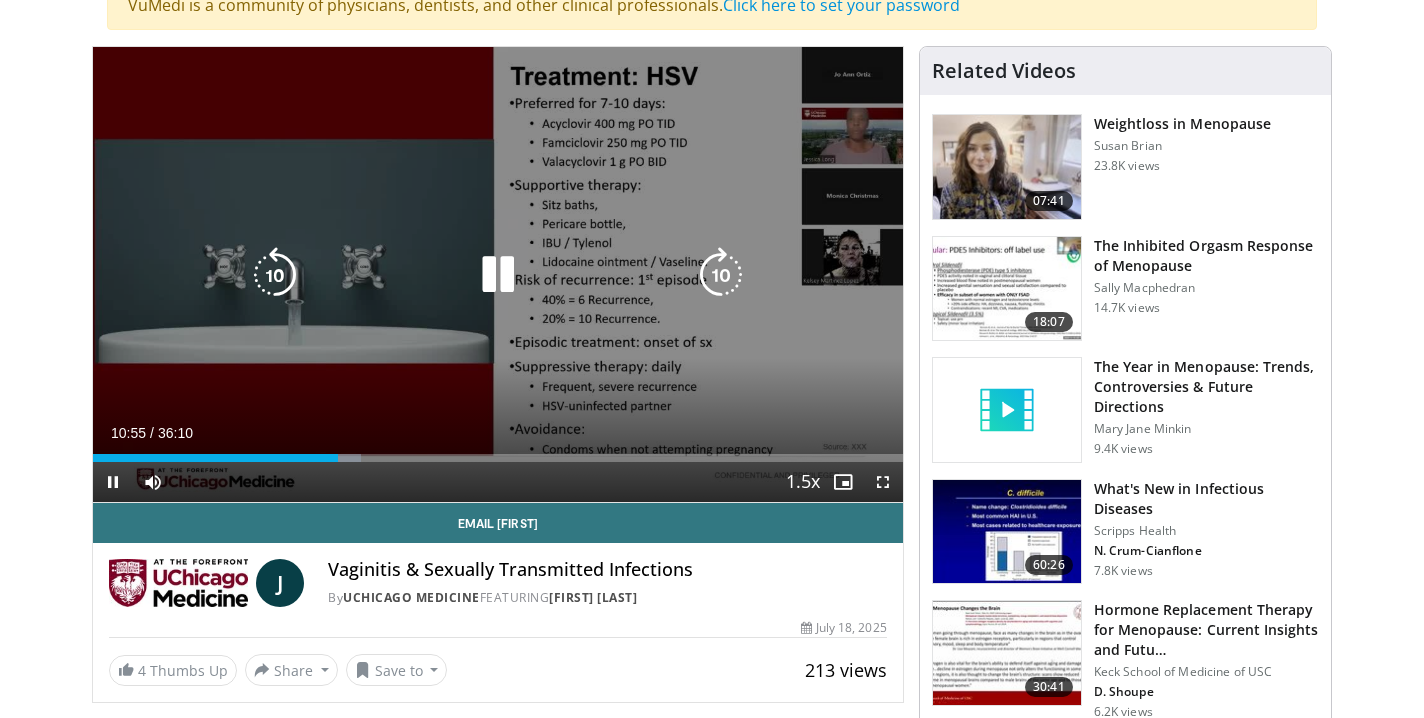 click at bounding box center [721, 275] 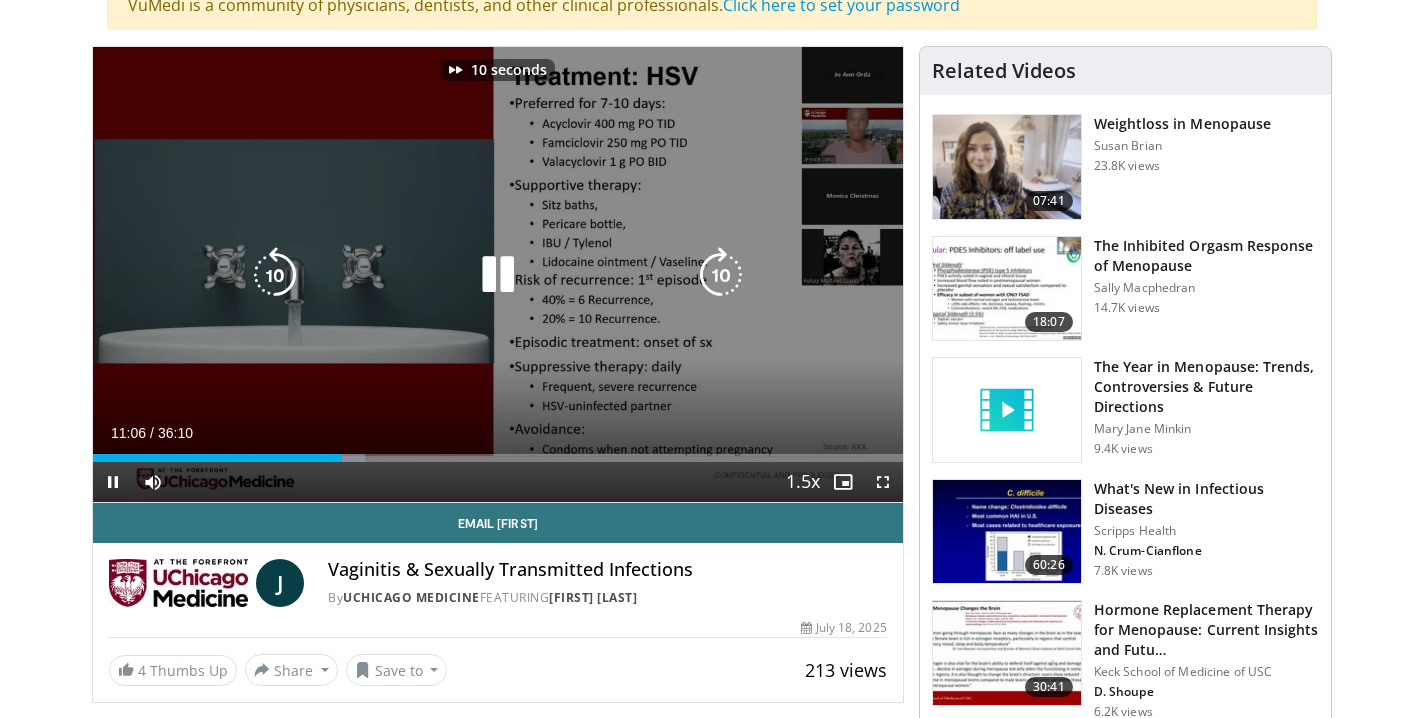 click at bounding box center (721, 275) 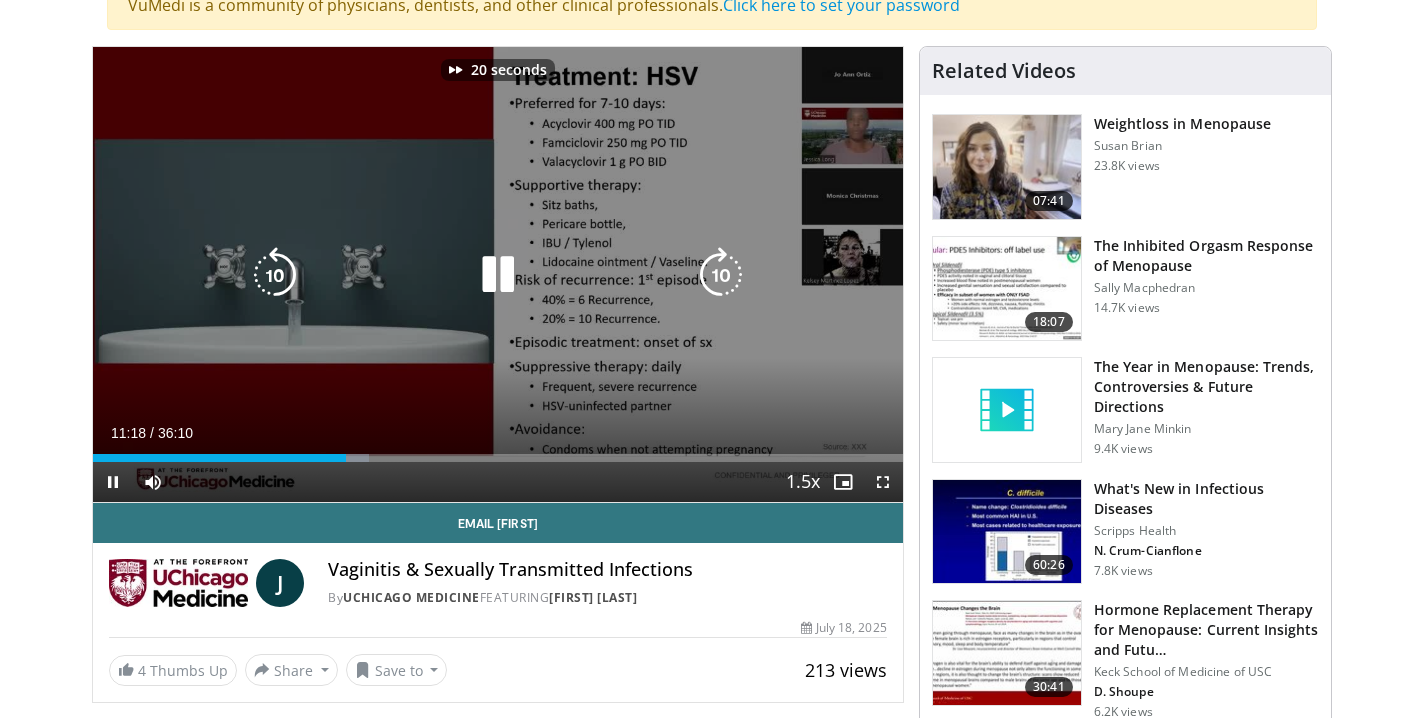 click at bounding box center (721, 275) 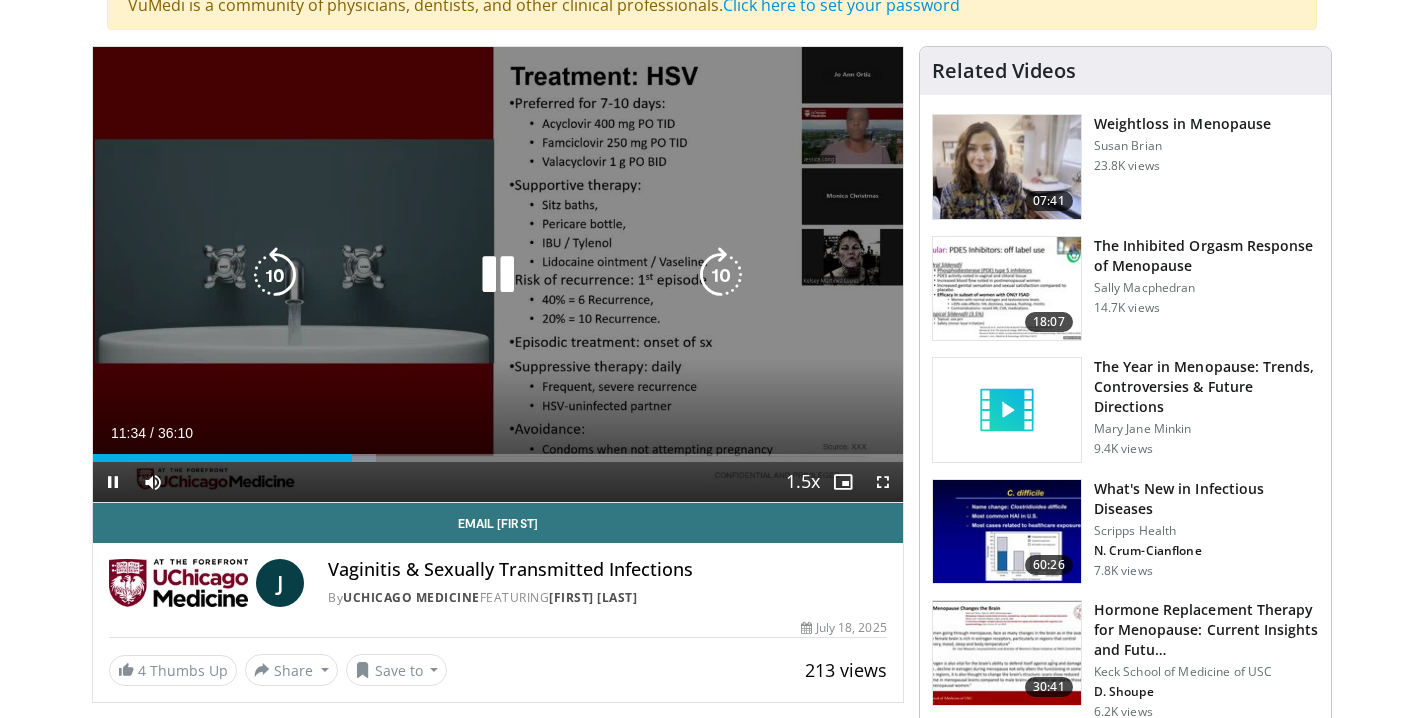 click at bounding box center (275, 275) 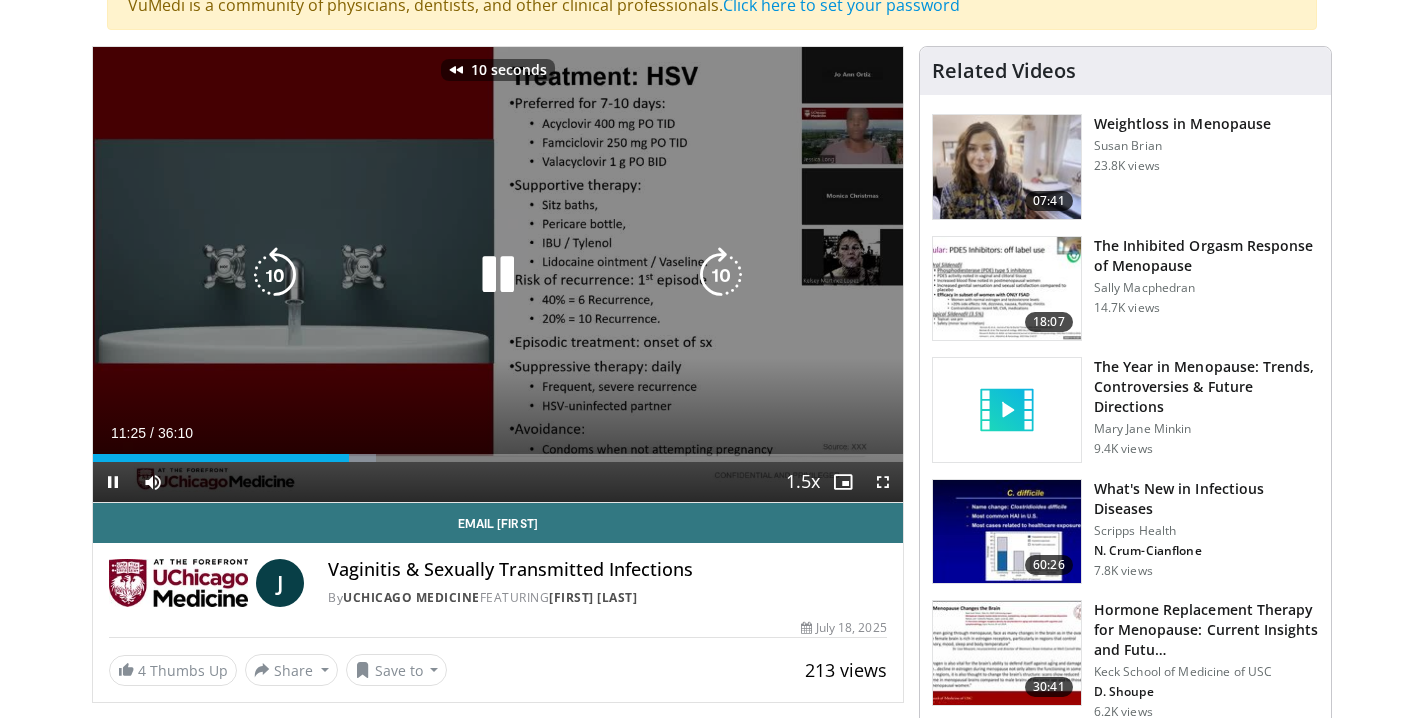 click at bounding box center [275, 275] 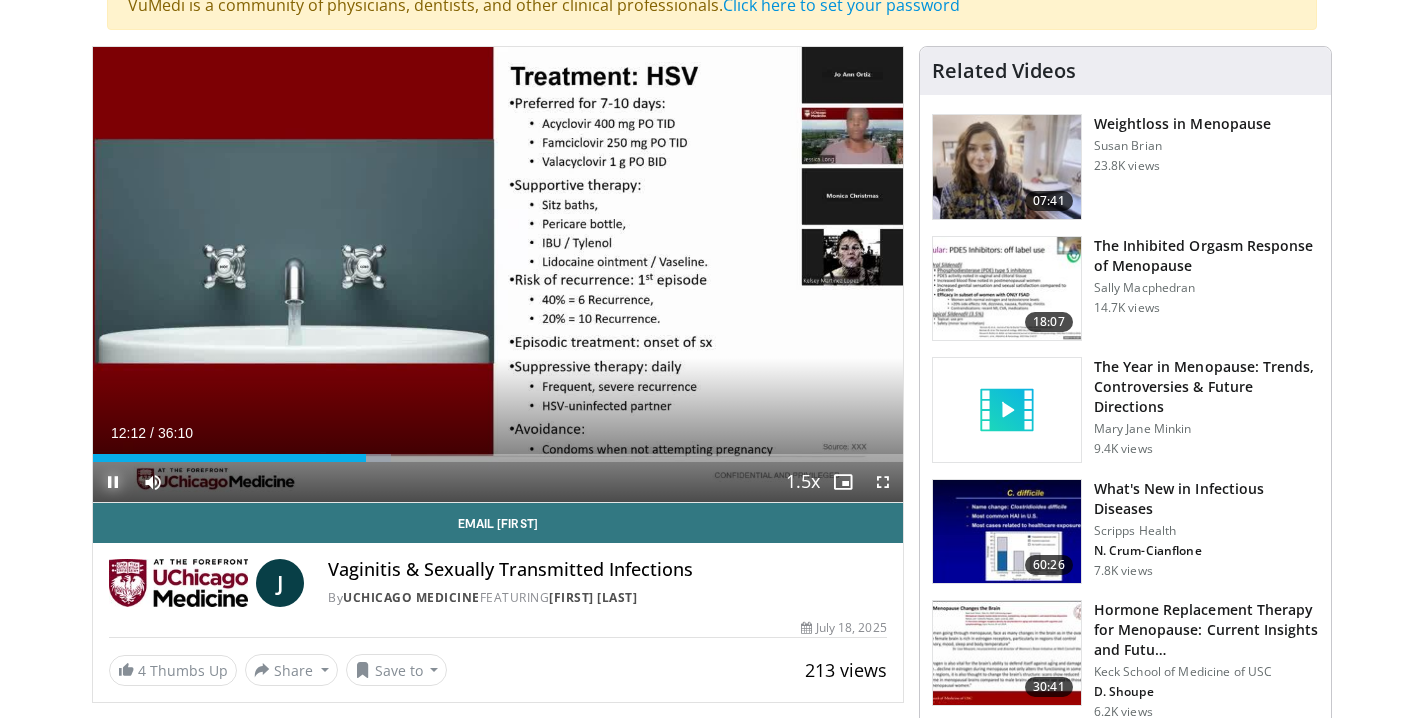 click at bounding box center [113, 482] 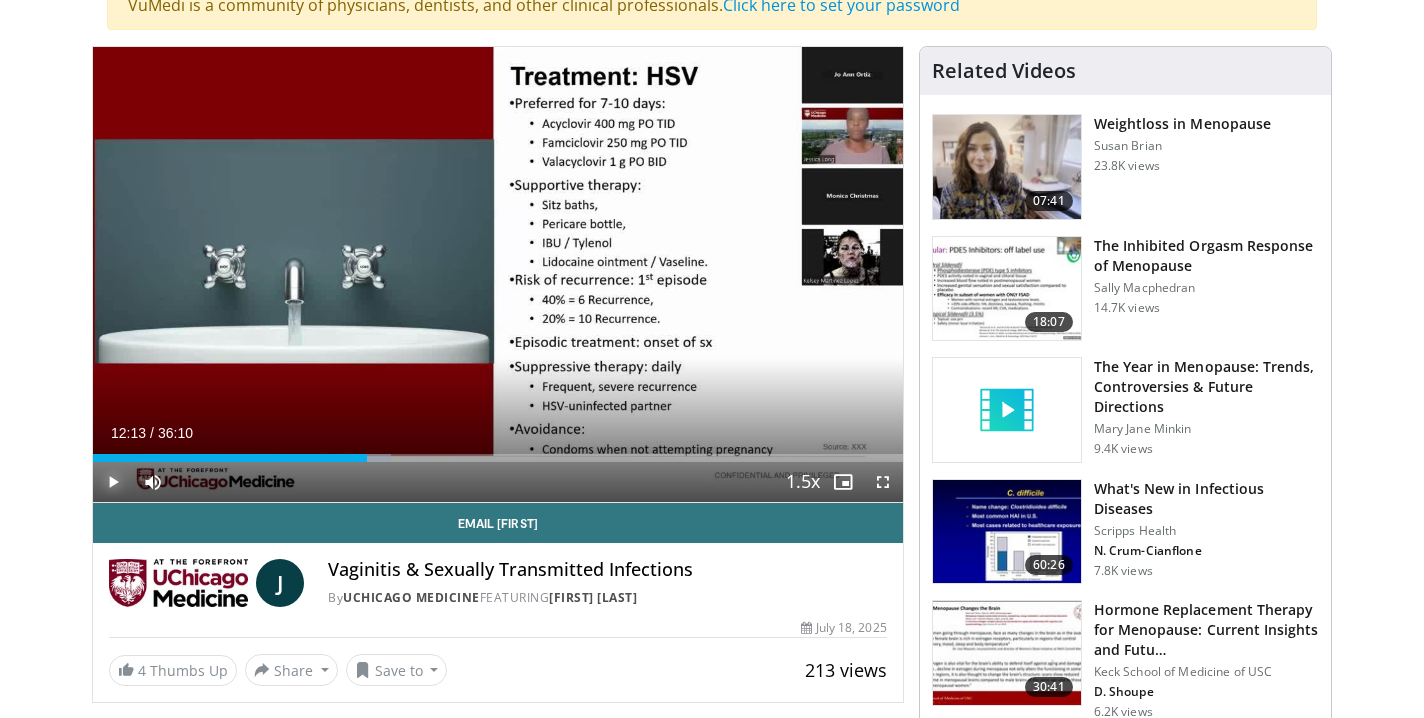 click at bounding box center [113, 482] 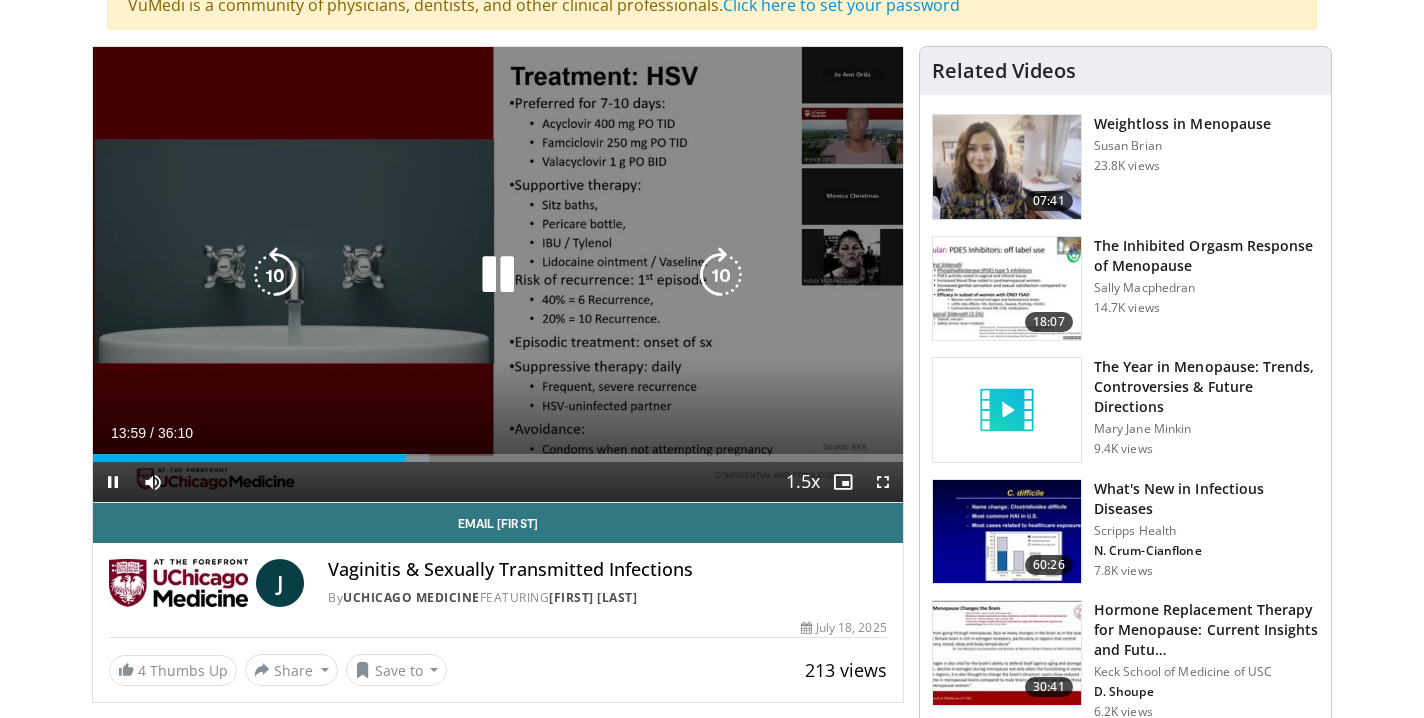 click at bounding box center [275, 275] 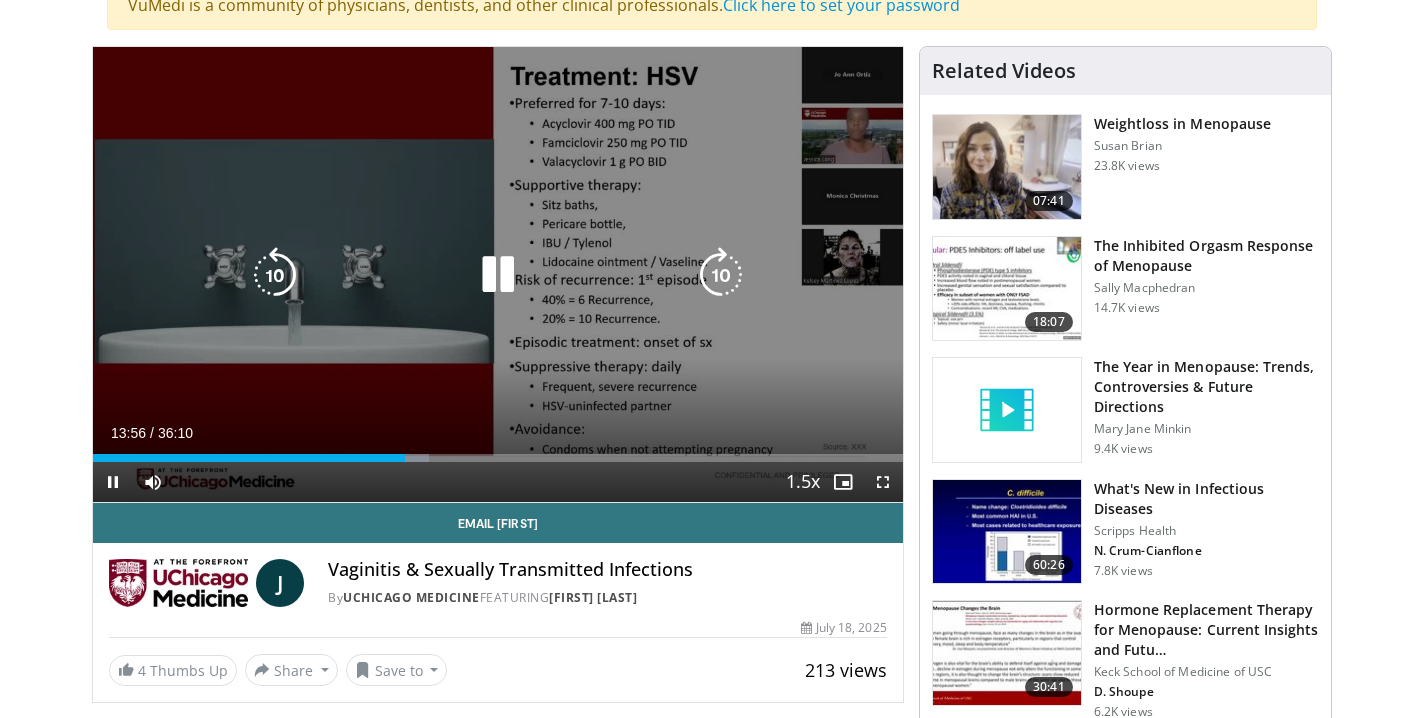 click at bounding box center [498, 275] 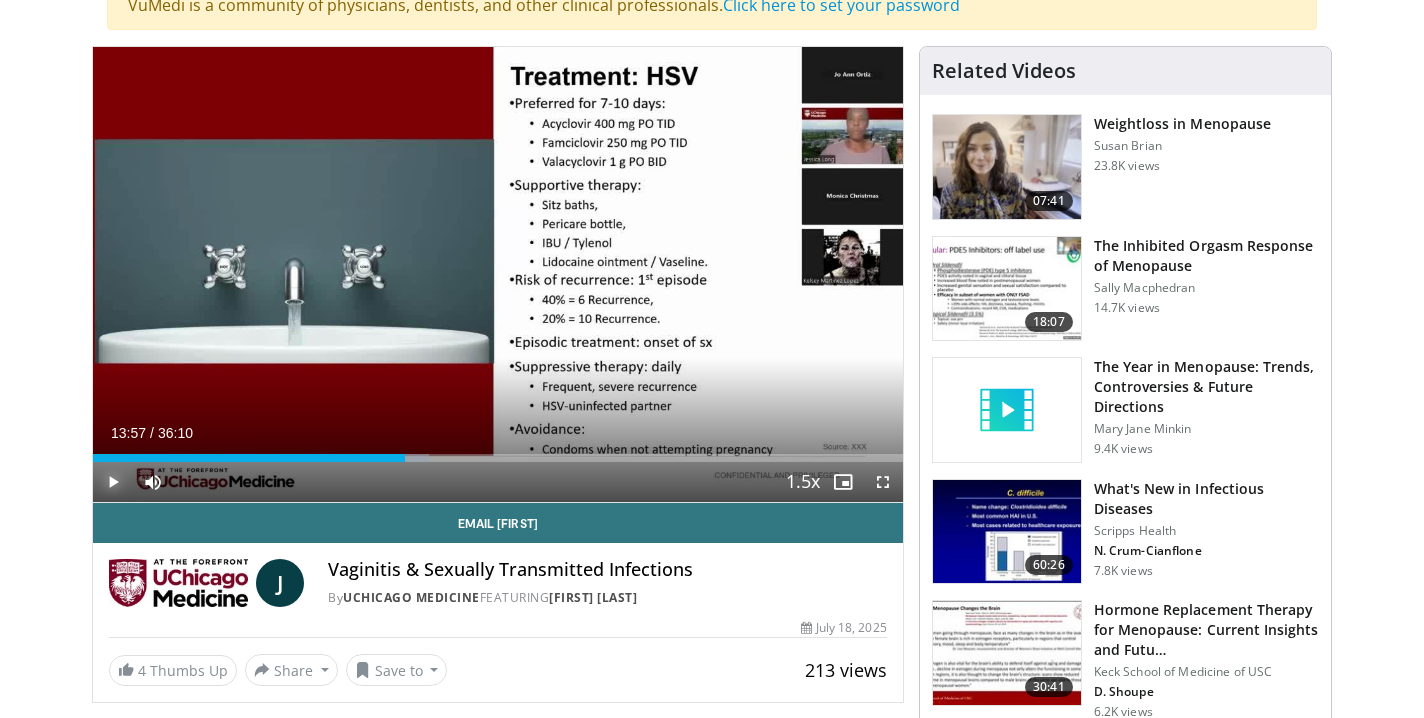 click at bounding box center (113, 482) 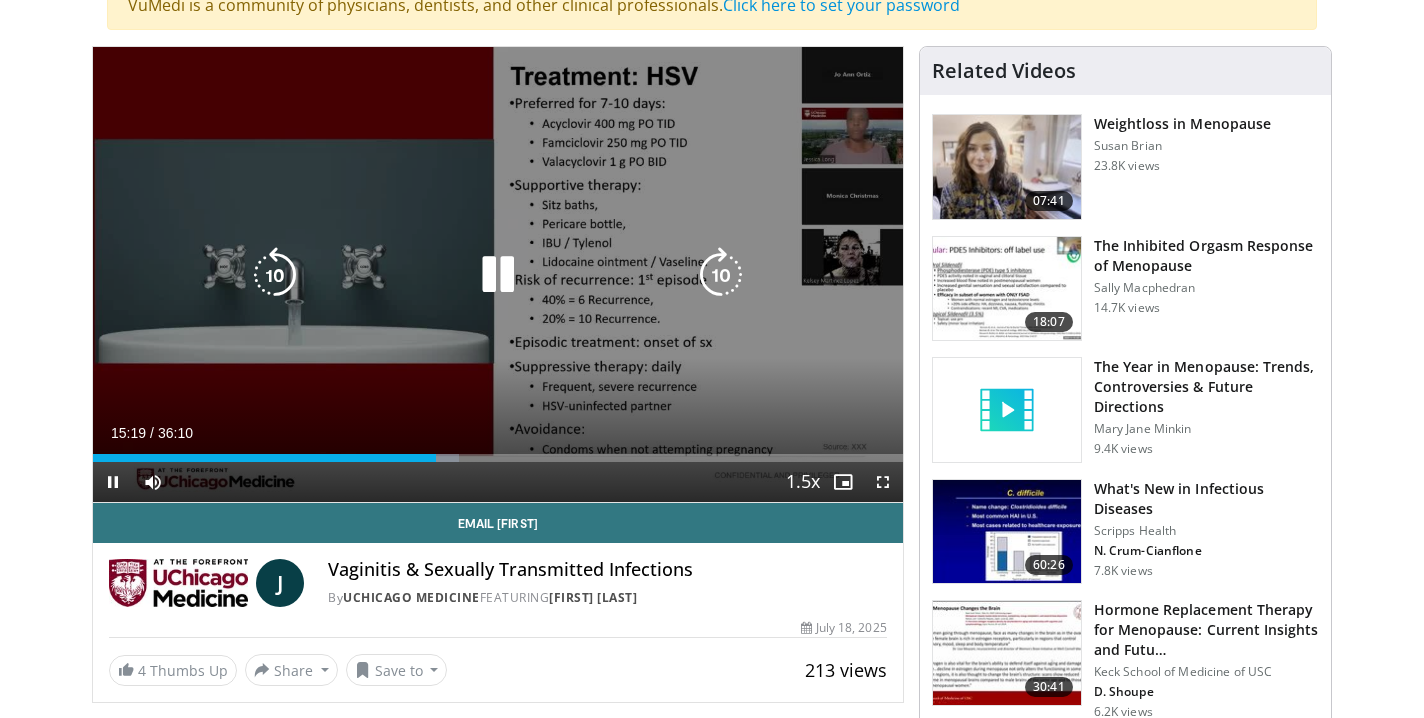 click at bounding box center [498, 275] 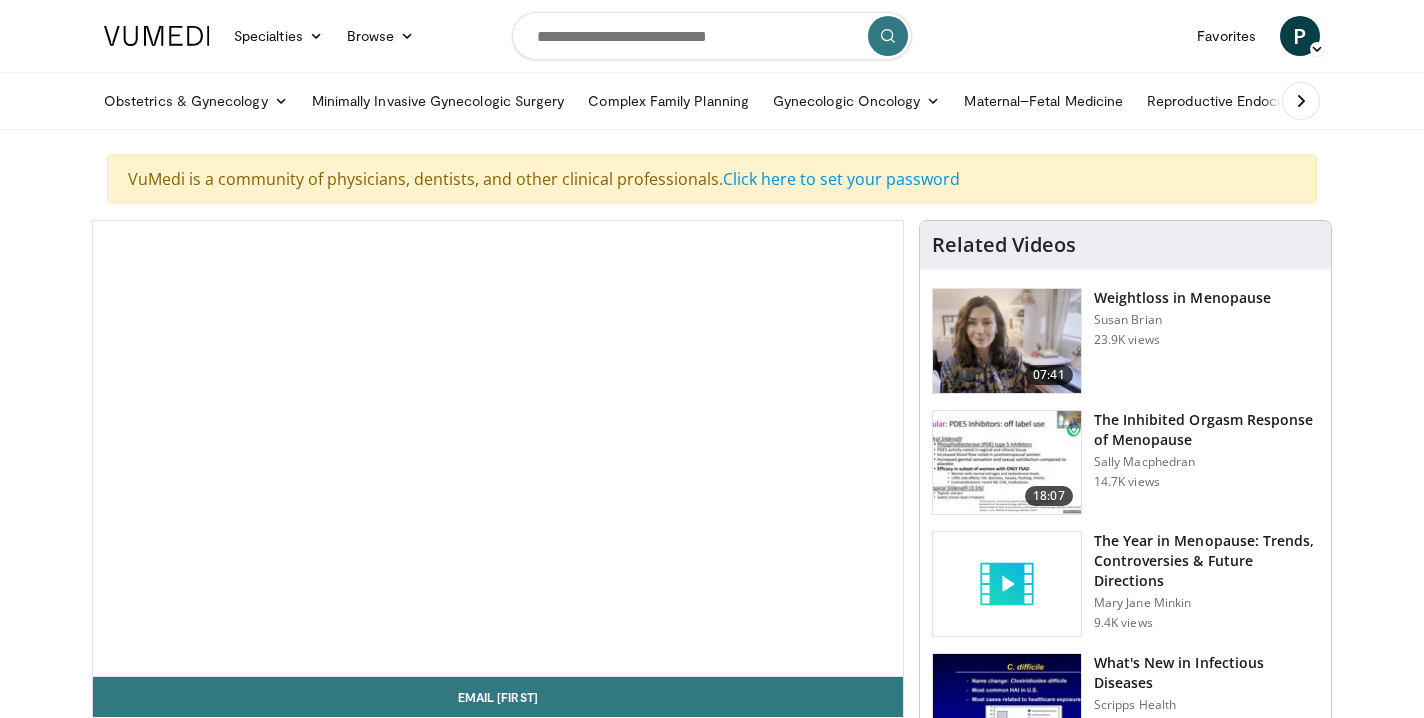 scroll, scrollTop: 0, scrollLeft: 0, axis: both 